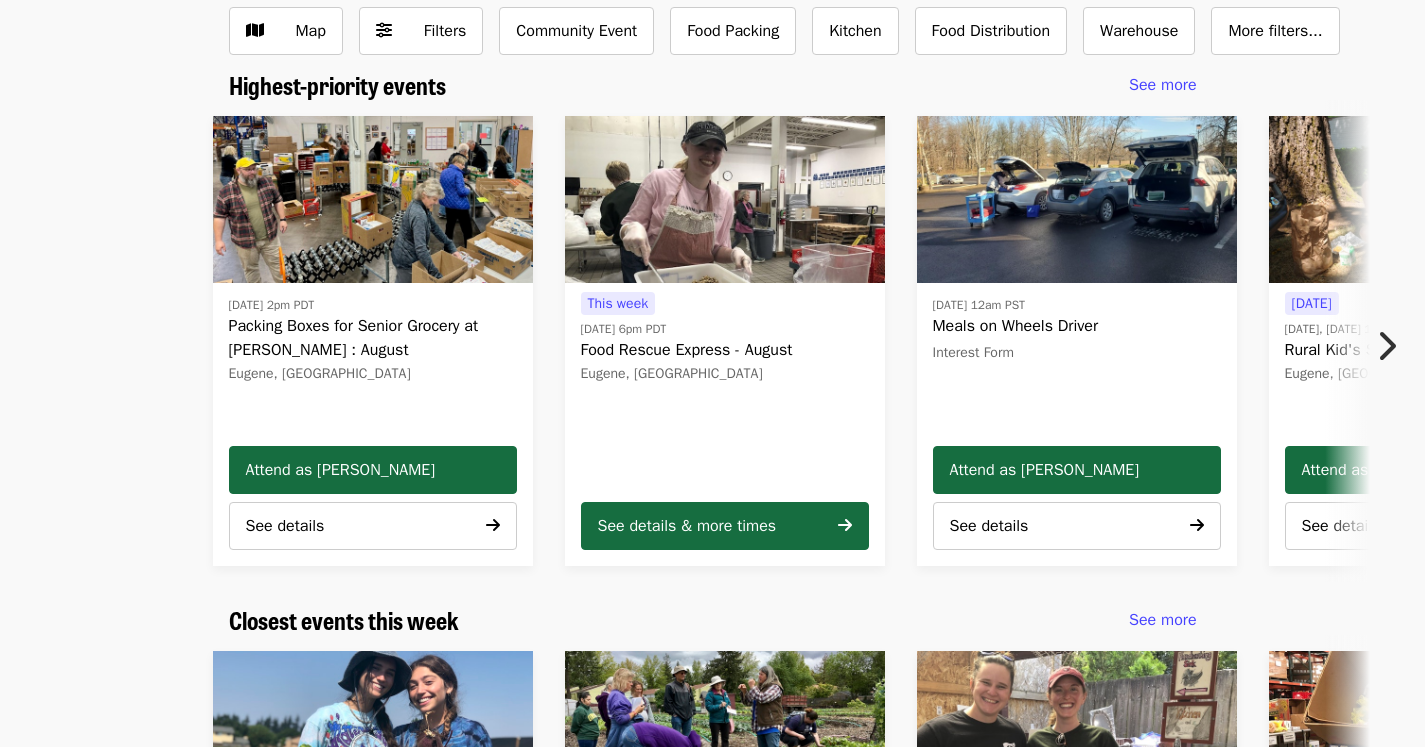 scroll, scrollTop: 0, scrollLeft: 0, axis: both 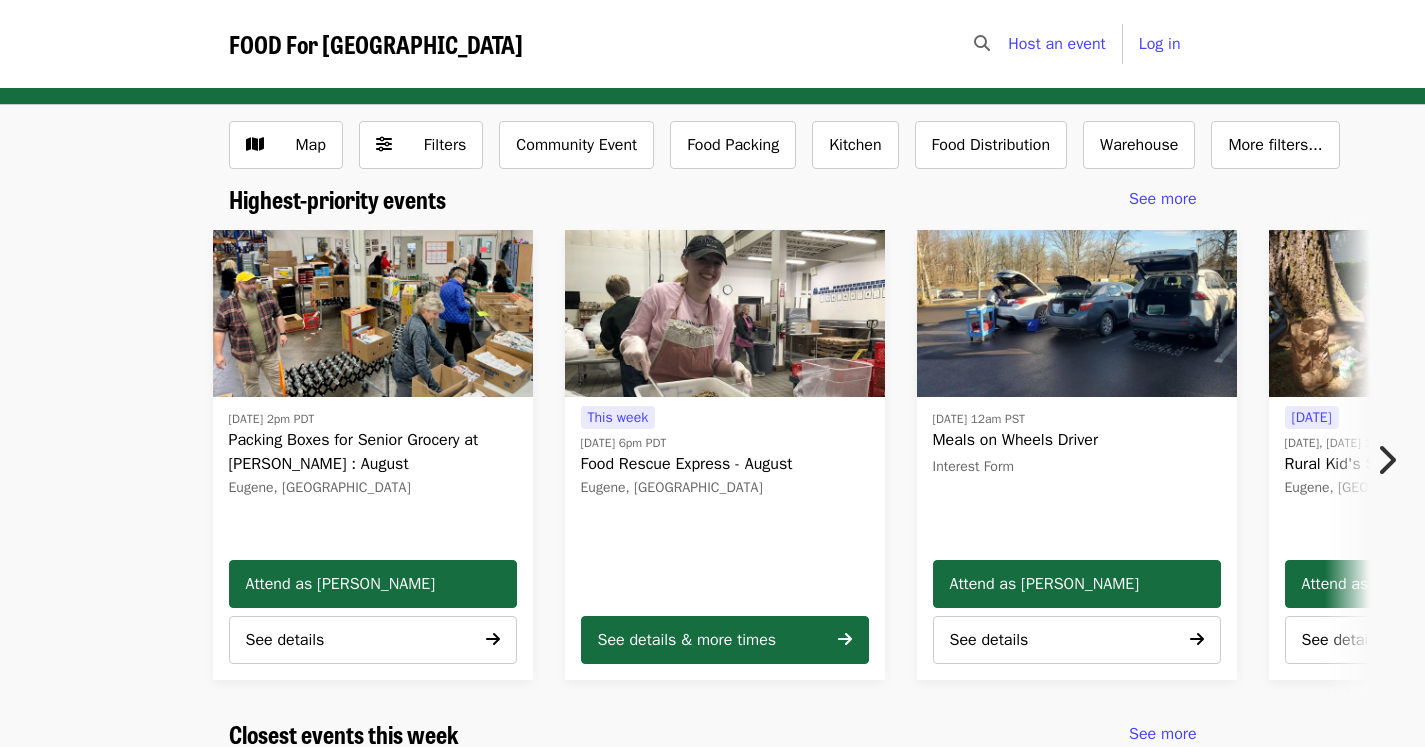 click at bounding box center [1386, 460] 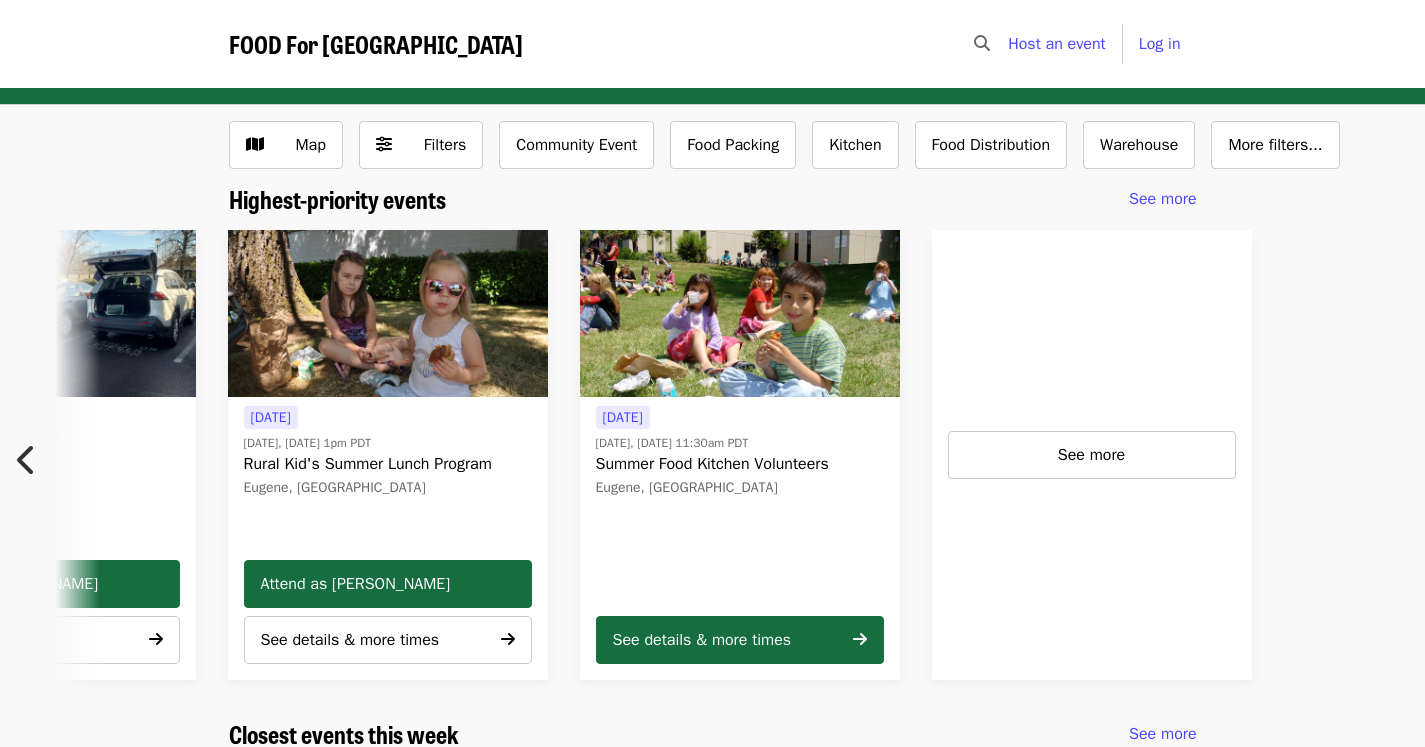 scroll, scrollTop: 0, scrollLeft: 1076, axis: horizontal 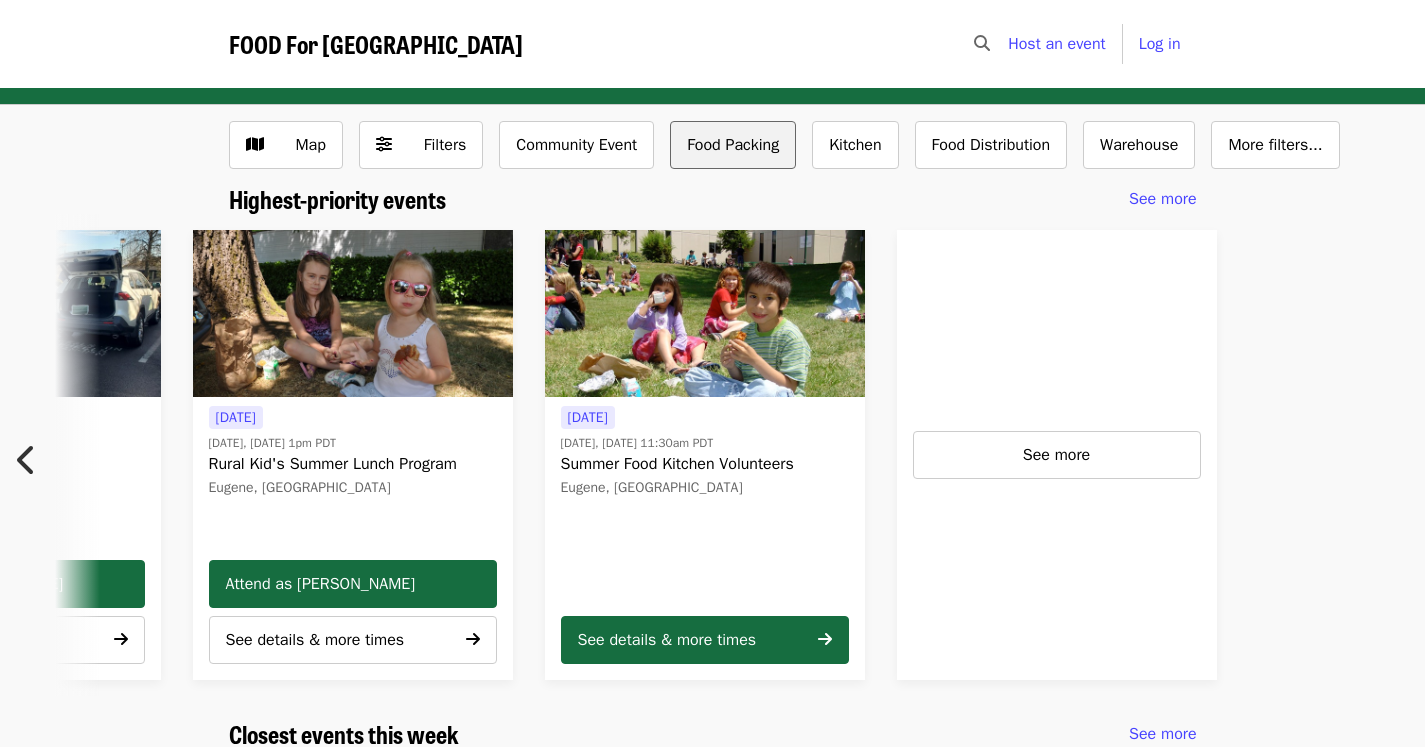 click on "Food Packing" at bounding box center [733, 145] 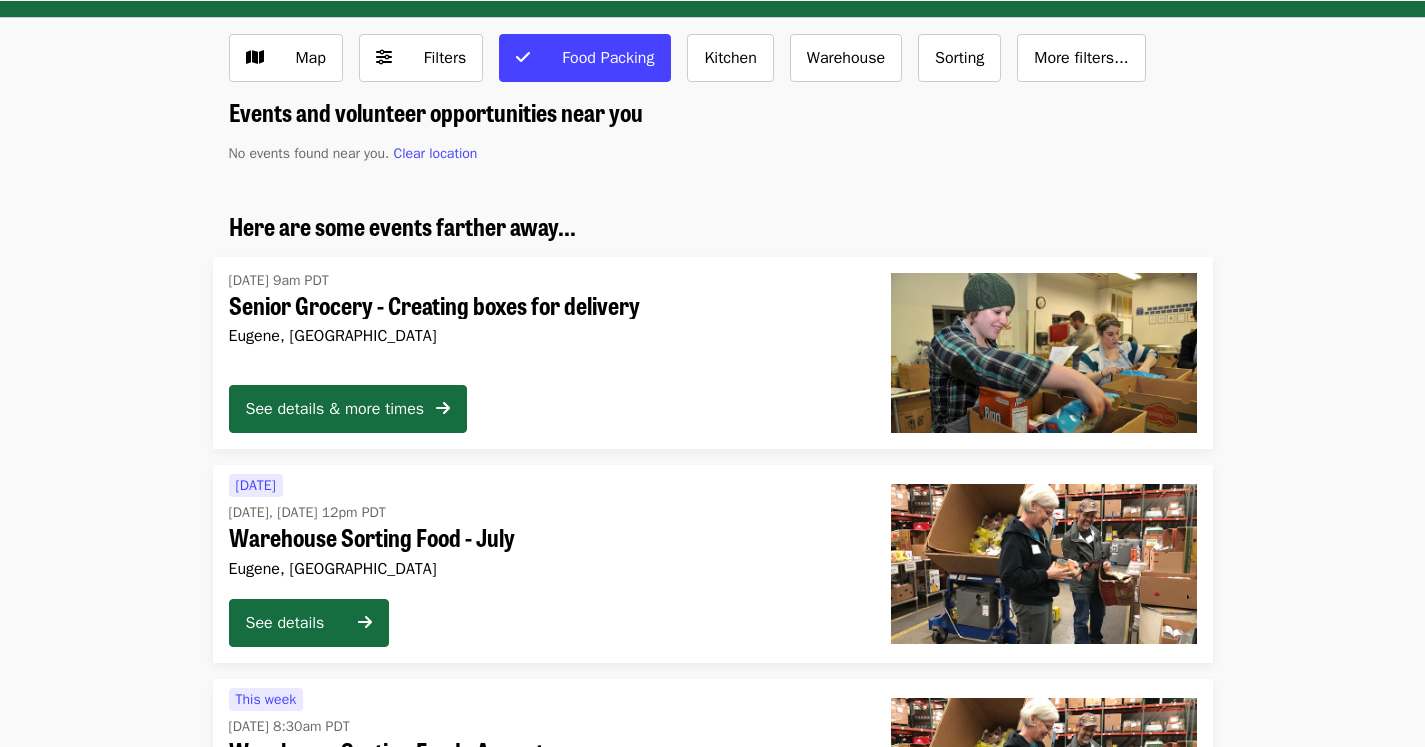 scroll, scrollTop: 105, scrollLeft: 0, axis: vertical 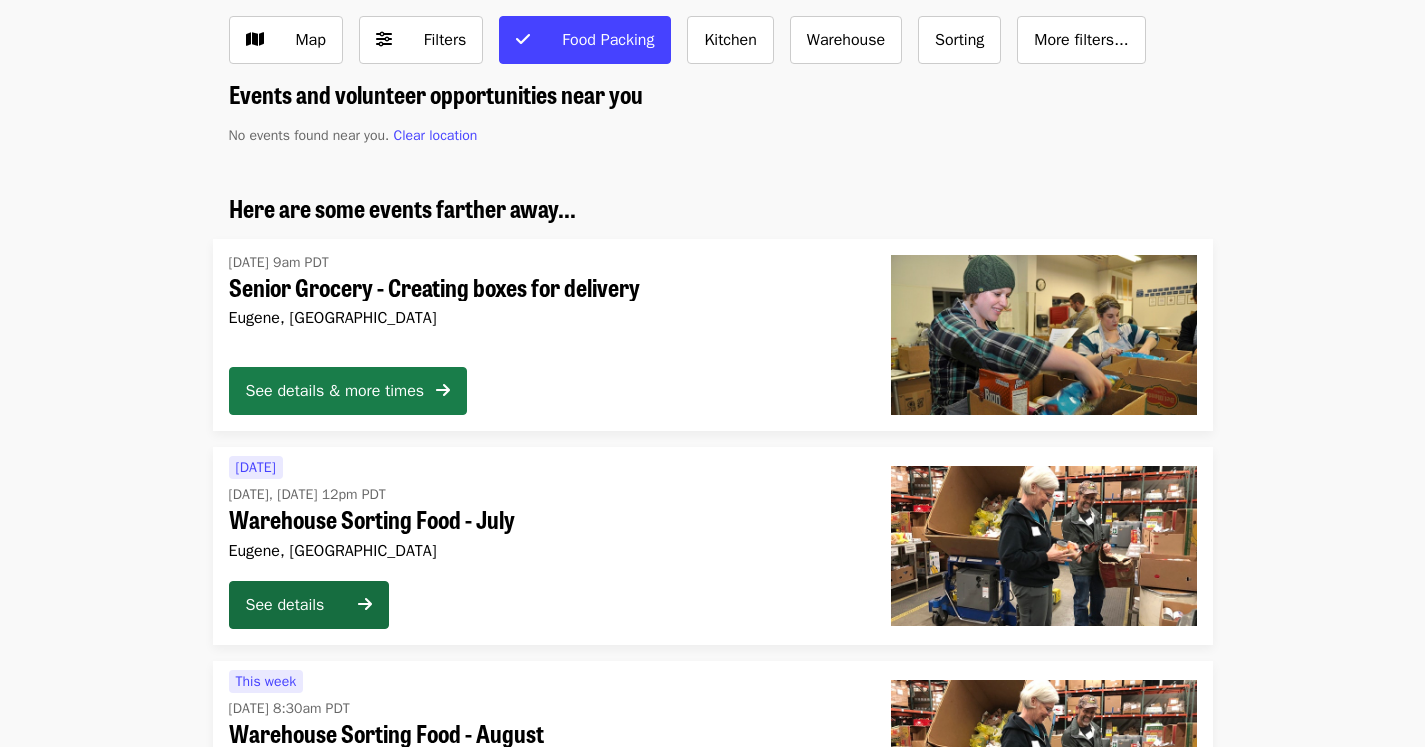 click on "See details & more times" at bounding box center [335, 391] 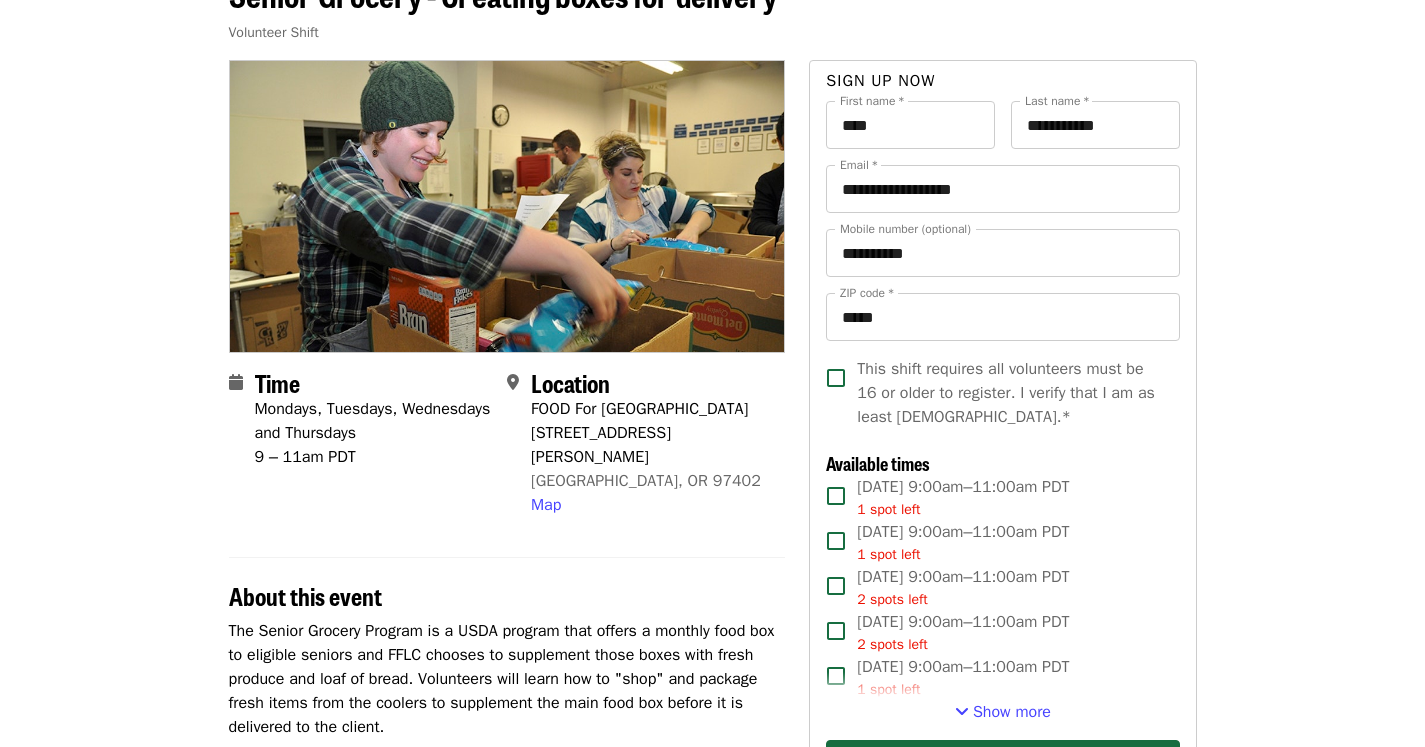 scroll, scrollTop: 130, scrollLeft: 0, axis: vertical 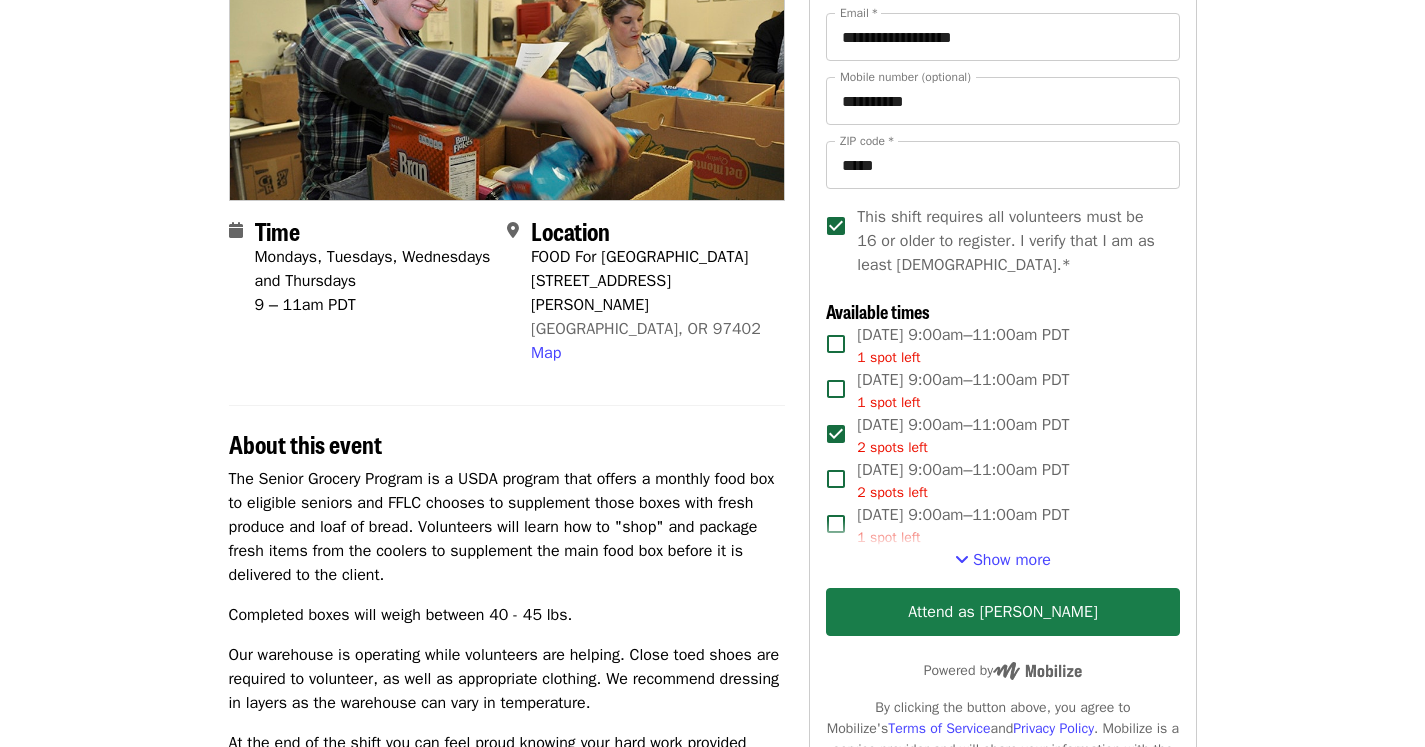 click on "Attend as [PERSON_NAME]" at bounding box center (1002, 612) 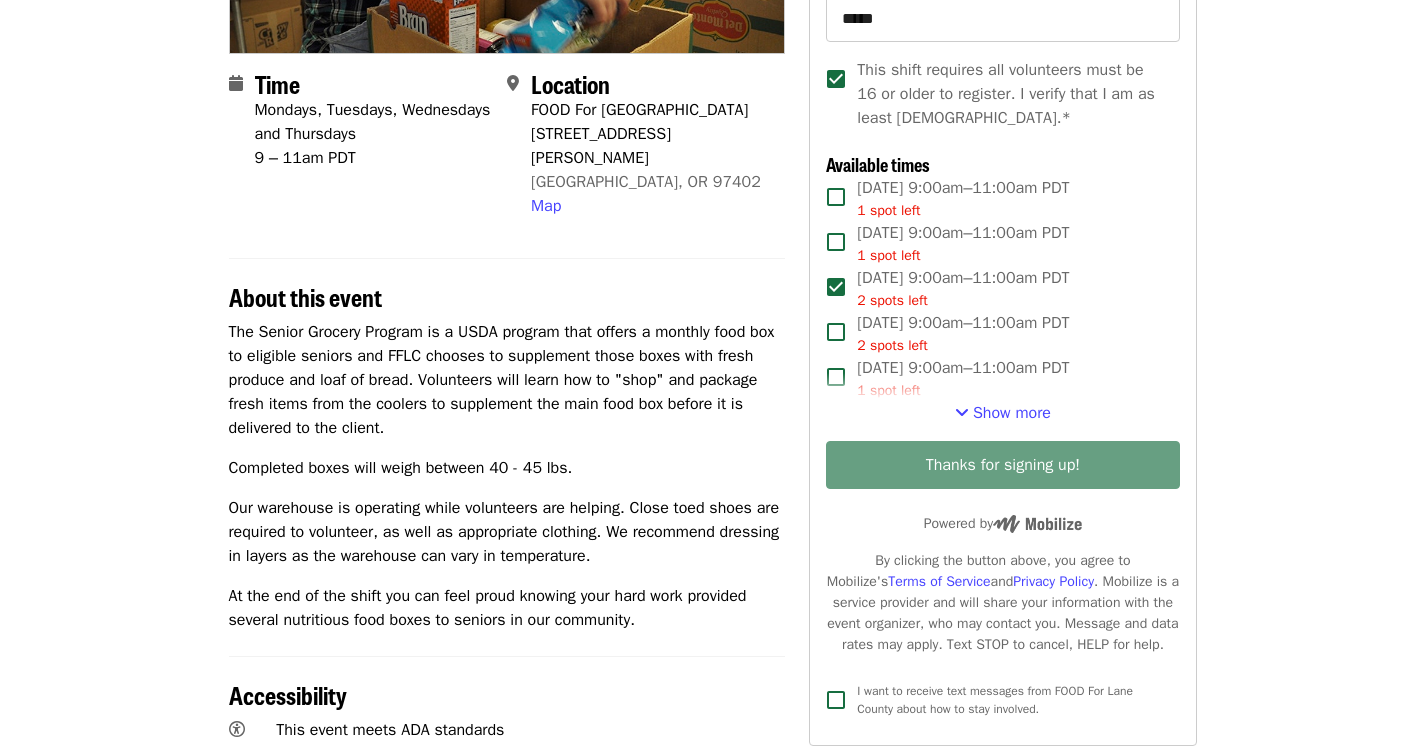 scroll, scrollTop: 426, scrollLeft: 0, axis: vertical 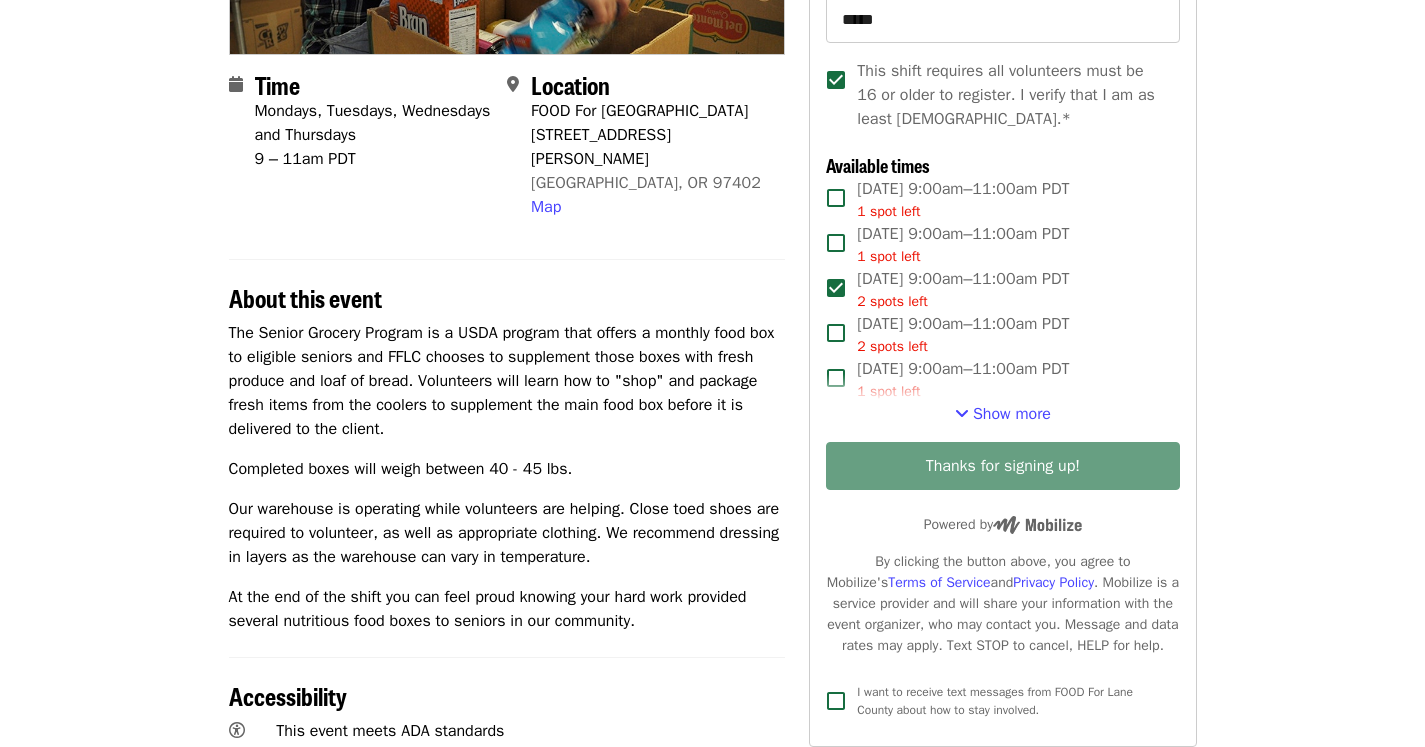 click on "About this event" at bounding box center [507, 298] 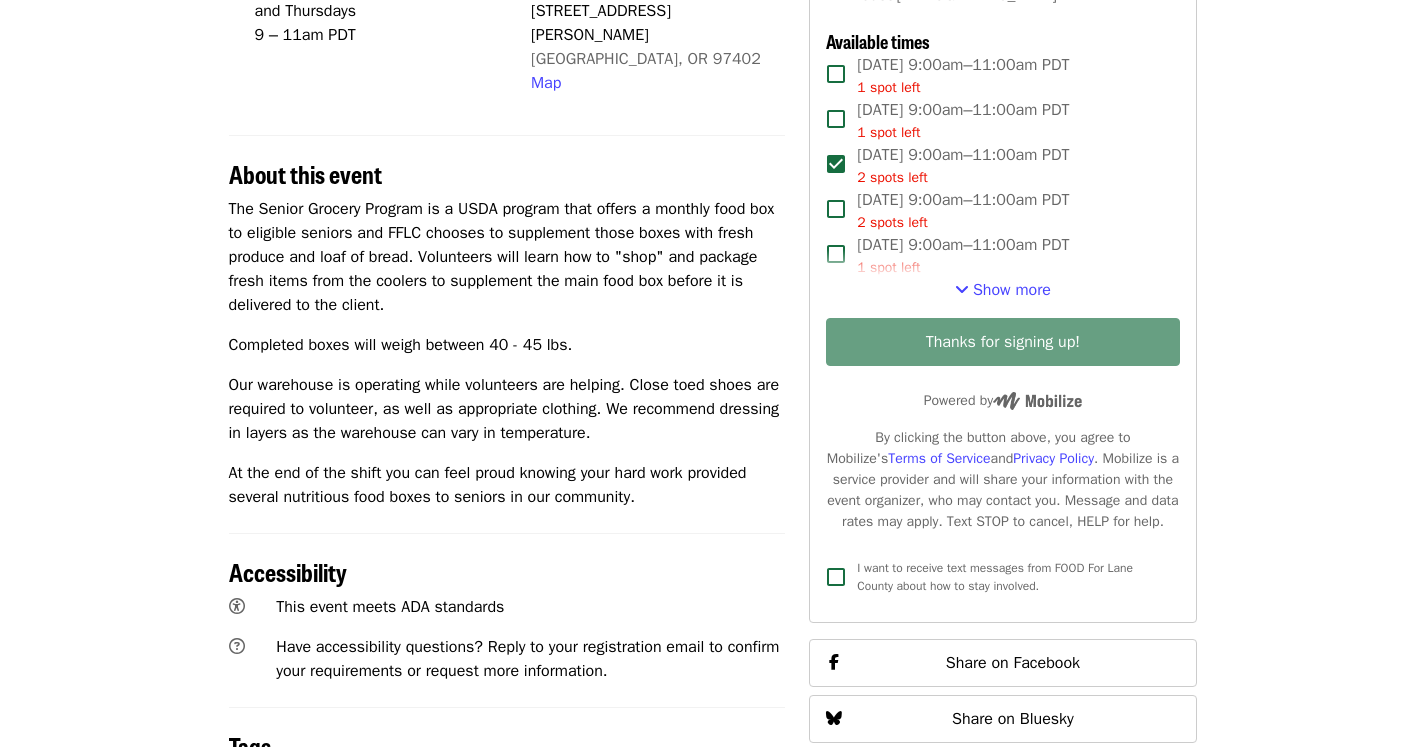 scroll, scrollTop: 549, scrollLeft: 0, axis: vertical 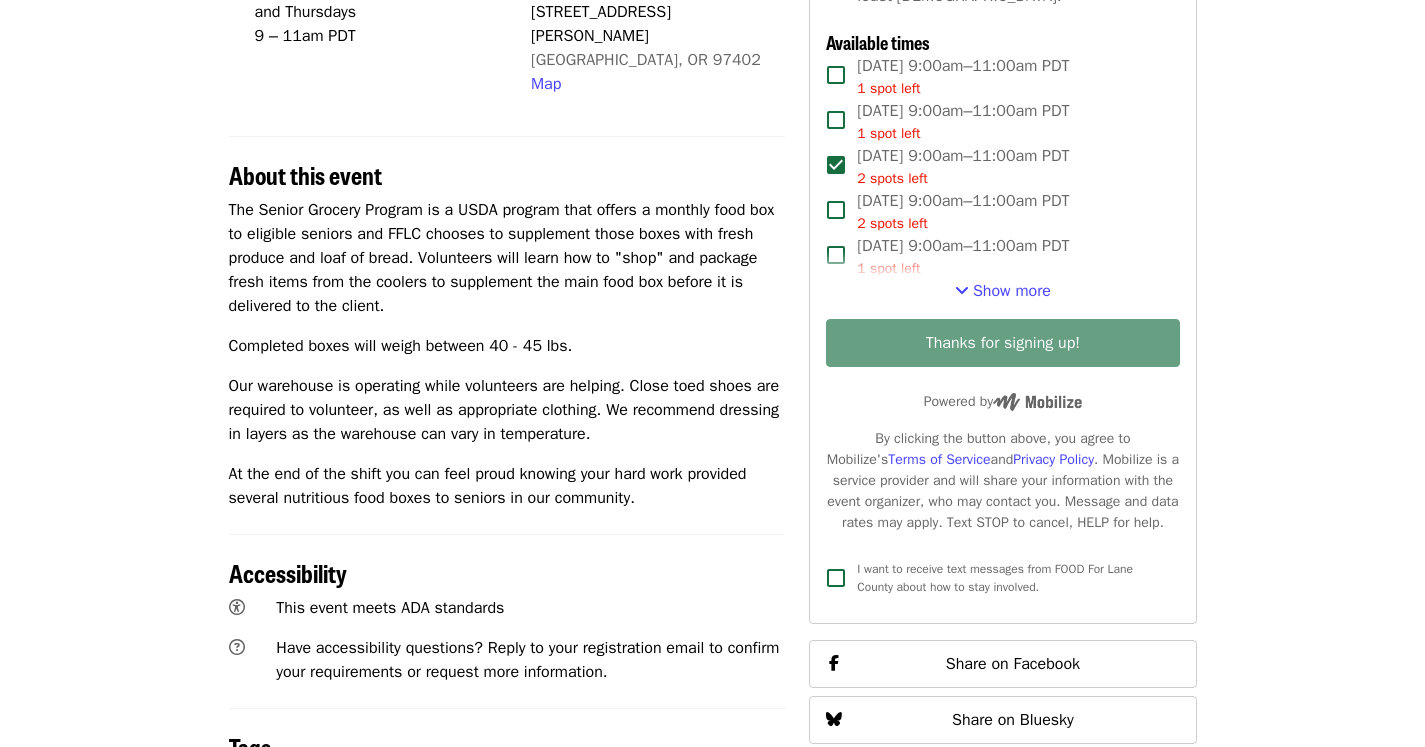 click on "Senior Grocery - Creating boxes for delivery Volunteer Shift Time Mondays, Tuesdays, Wednesdays and Thursdays 9 – 11am PDT Location FOOD For [GEOGRAPHIC_DATA] [STREET_ADDRESS][PERSON_NAME] Map About this event The Senior Grocery Program is a USDA program that offers a monthly food box to eligible seniors and FFLC chooses to supplement those boxes with fresh produce and loaf of bread.  Volunteers will learn how to "shop" and package fresh items from the coolers to supplement the main food box before it is delivered to the client.
Completed boxes will weigh between 40 - 45 lbs.
Our warehouse is operating while volunteers are helping. Close toed shoes are required to volunteer, as well as appropriate clothing. We recommend dressing in layers as the warehouse can vary in temperature.
At the end of the shift you can feel proud knowing your hard work provided several nutritious food boxes to seniors in our community. Accessibility This event meets ADA standards Tags Food Packing ,  Warehouse Map Map Data *" at bounding box center [712, 396] 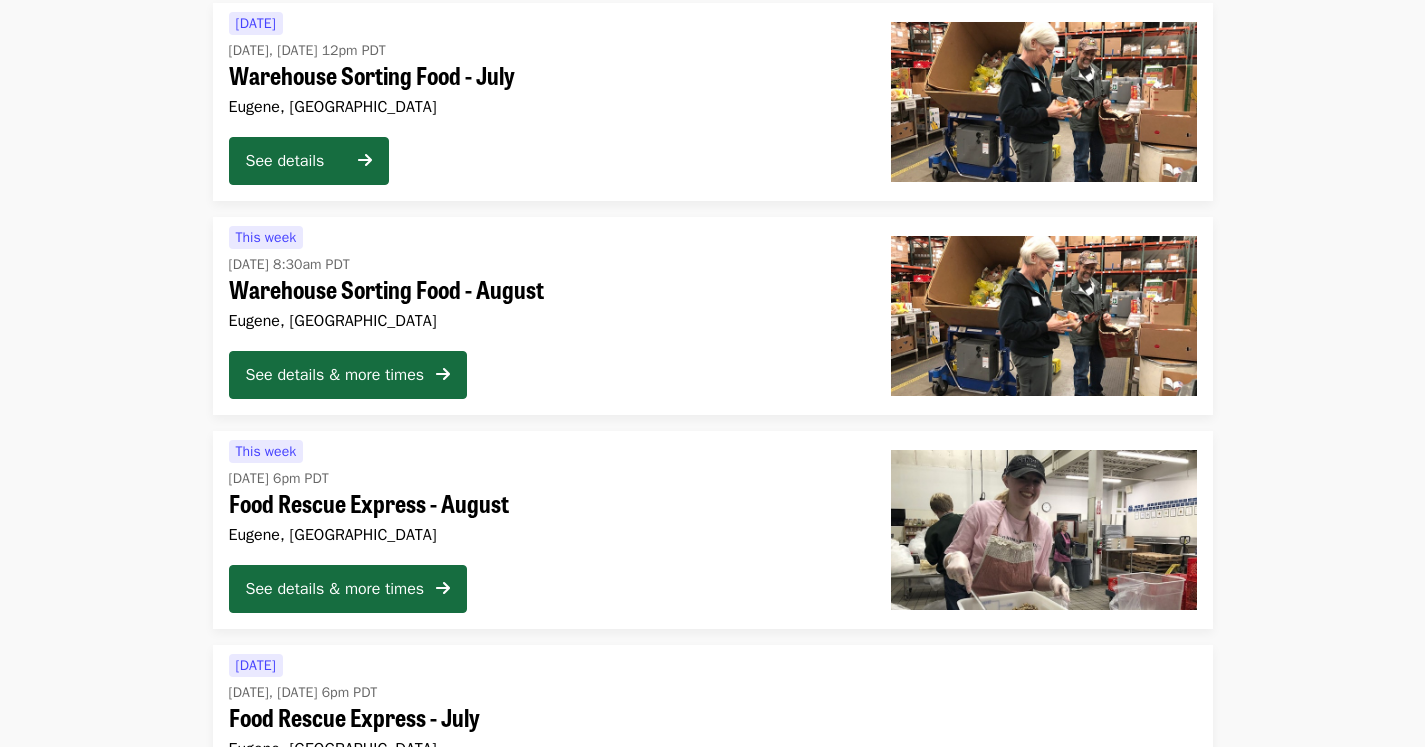 scroll, scrollTop: 105, scrollLeft: 0, axis: vertical 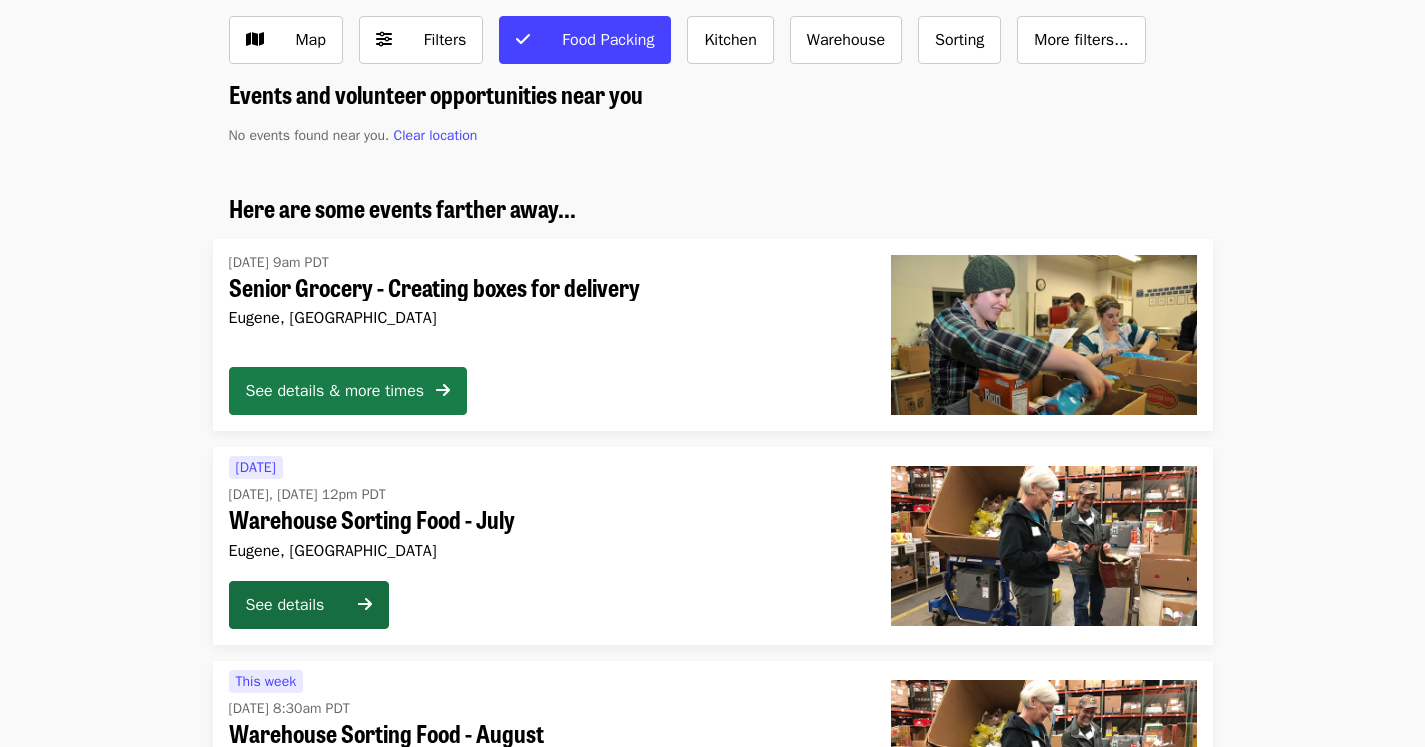 click on "See details & more times" at bounding box center (335, 391) 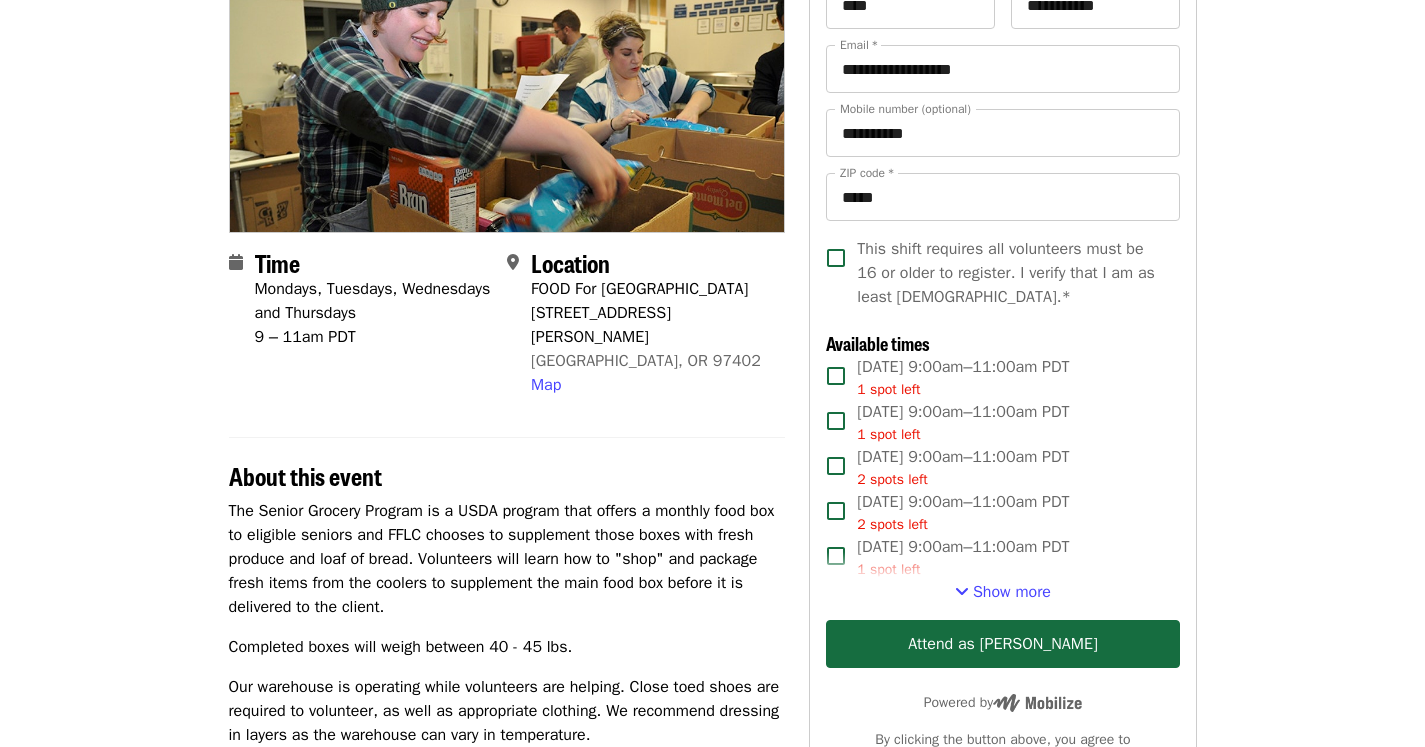 scroll, scrollTop: 260, scrollLeft: 0, axis: vertical 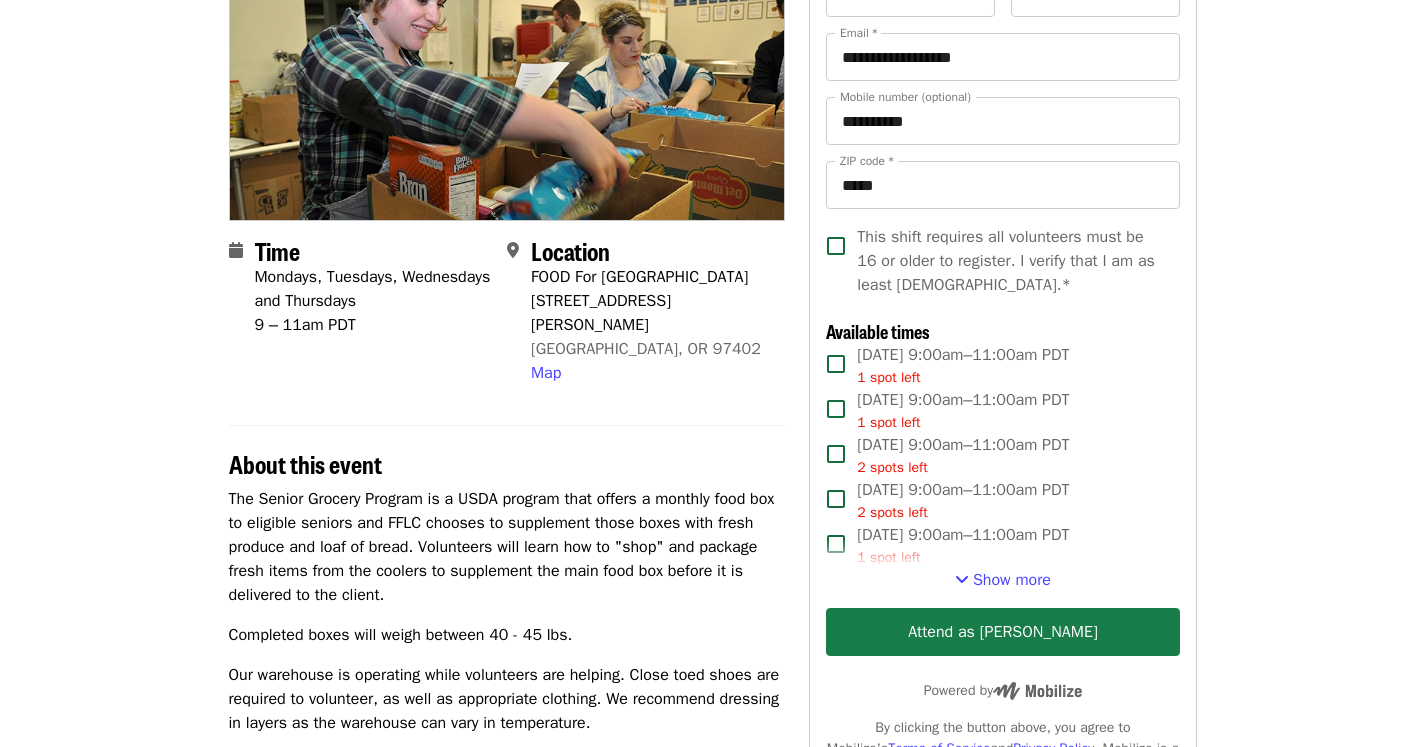 click on "Attend as [PERSON_NAME]" at bounding box center [1002, 632] 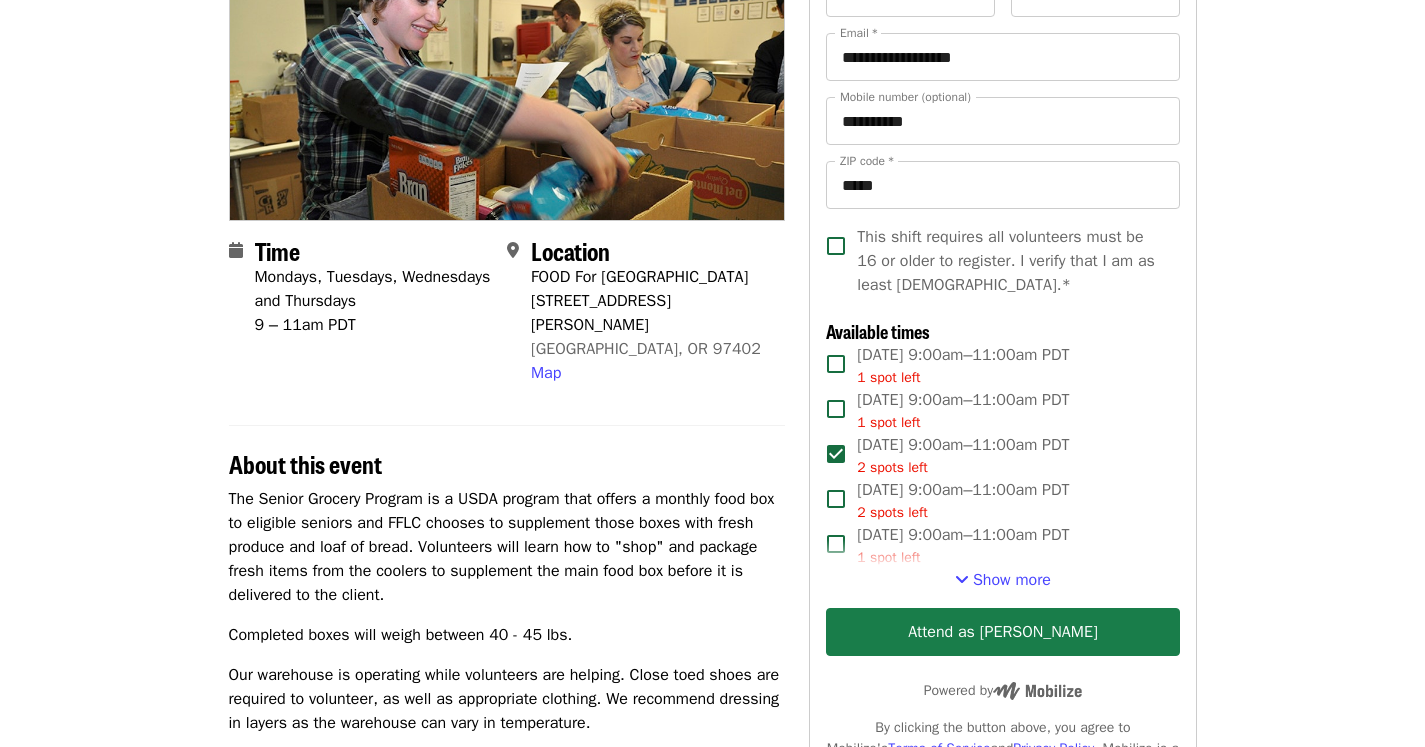 click on "Attend as [PERSON_NAME]" at bounding box center [1002, 632] 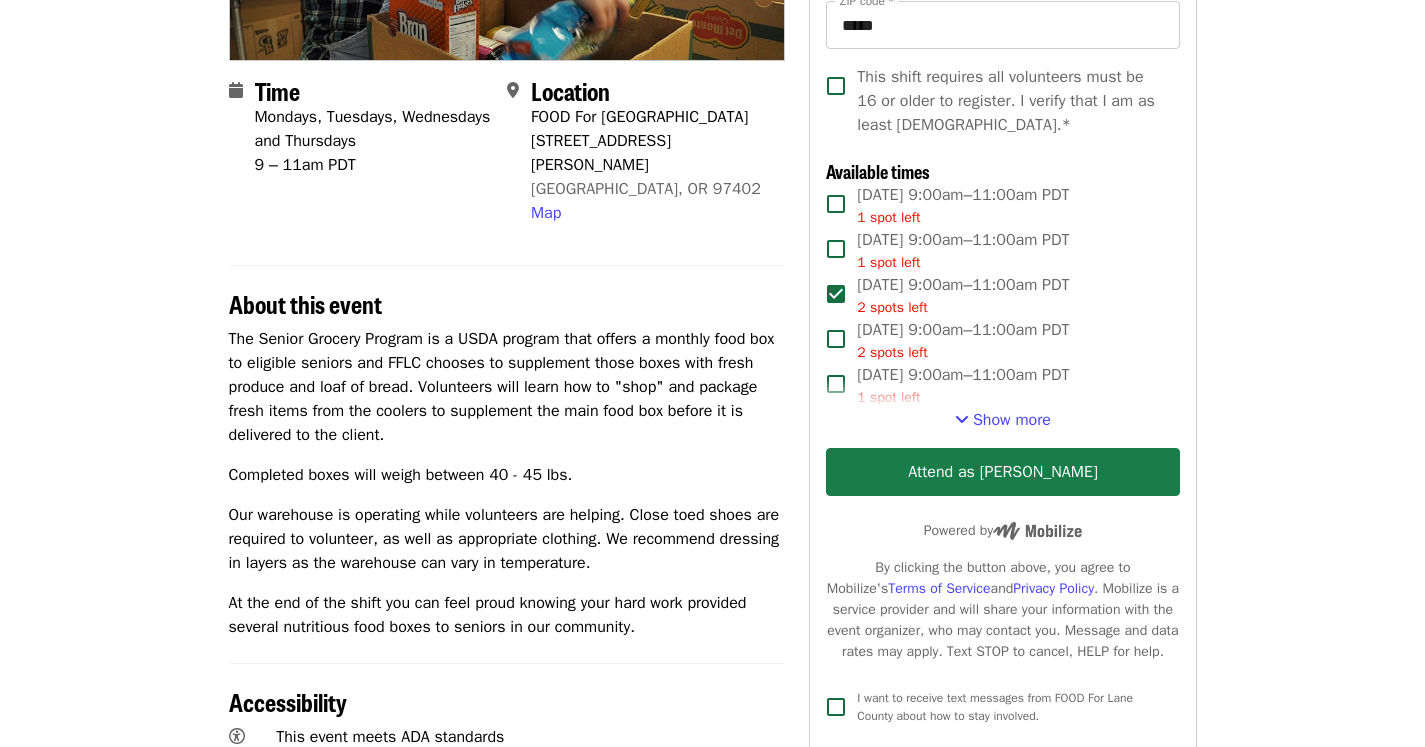 scroll, scrollTop: 431, scrollLeft: 0, axis: vertical 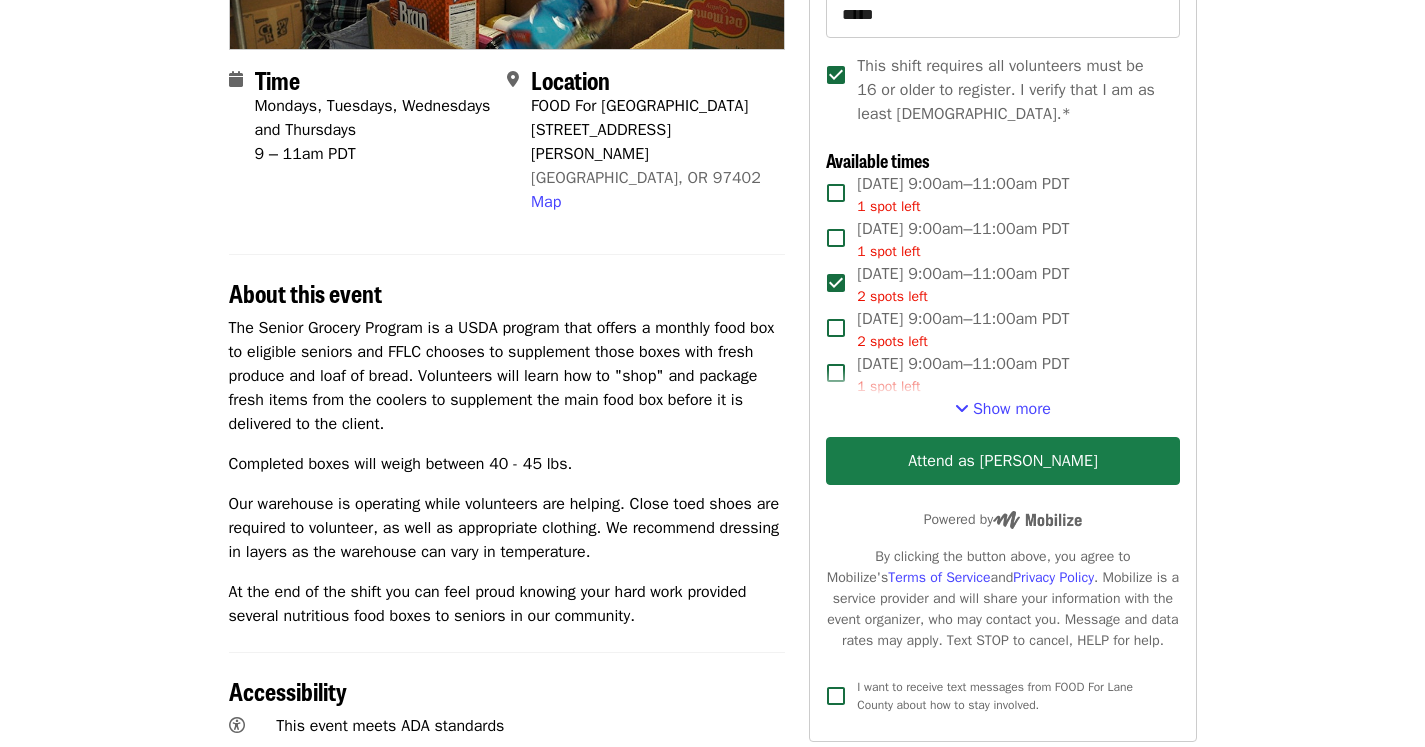 click on "Attend as [PERSON_NAME]" at bounding box center [1002, 461] 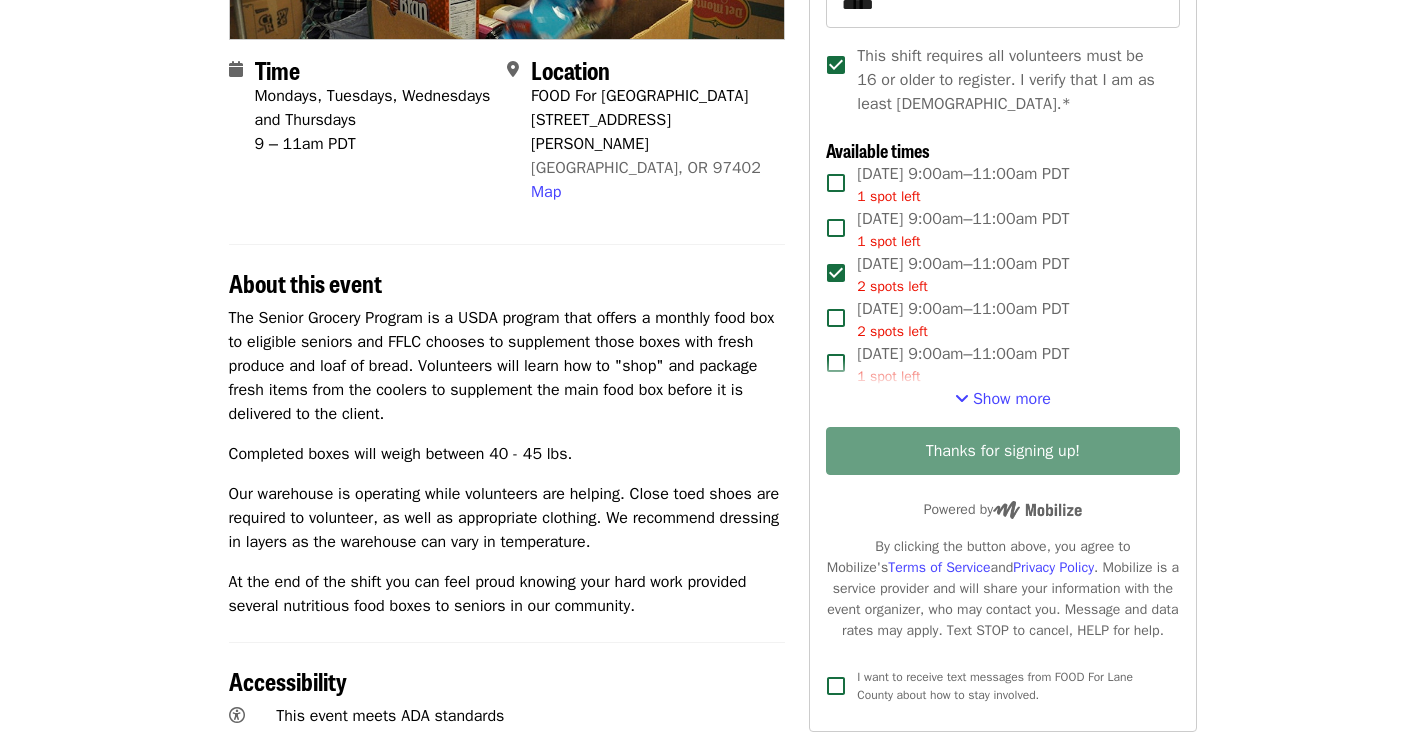 scroll, scrollTop: 437, scrollLeft: 0, axis: vertical 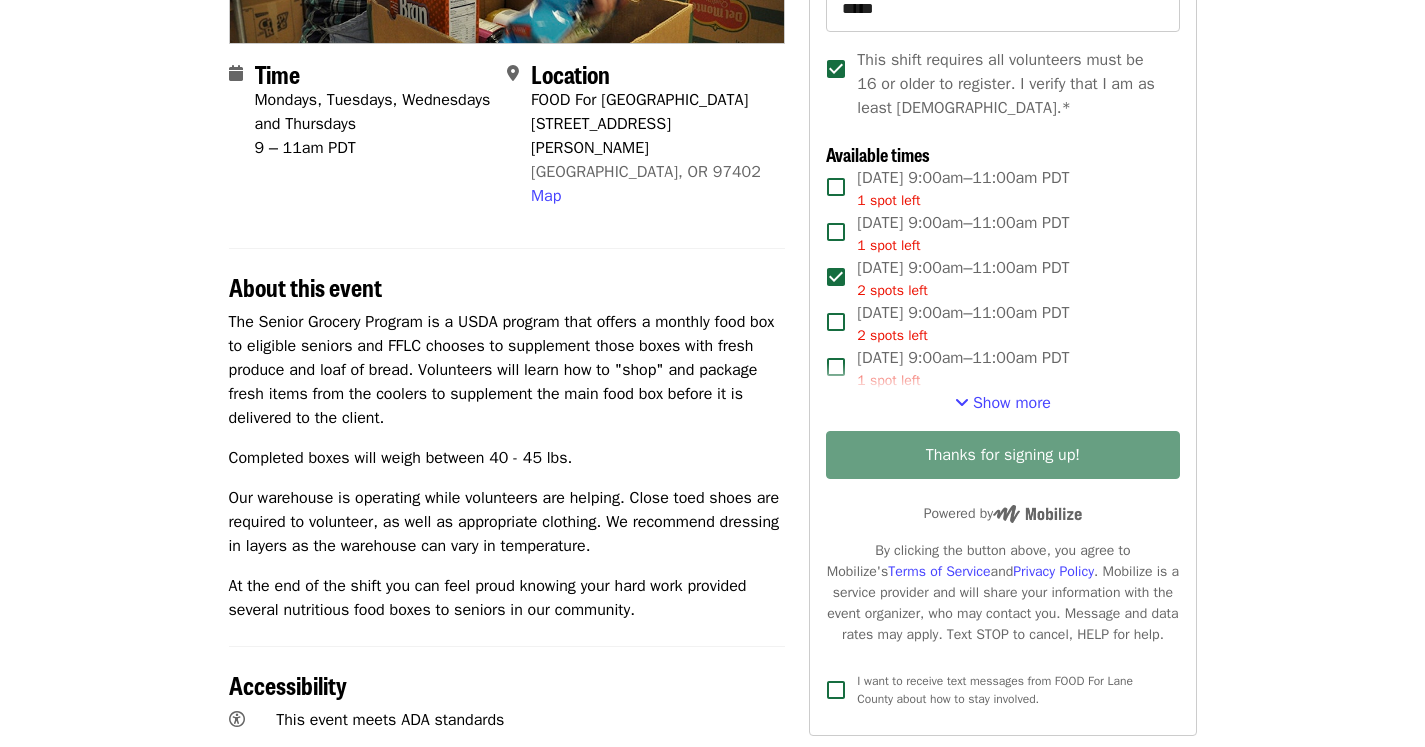 click on "About this event" at bounding box center [507, 275] 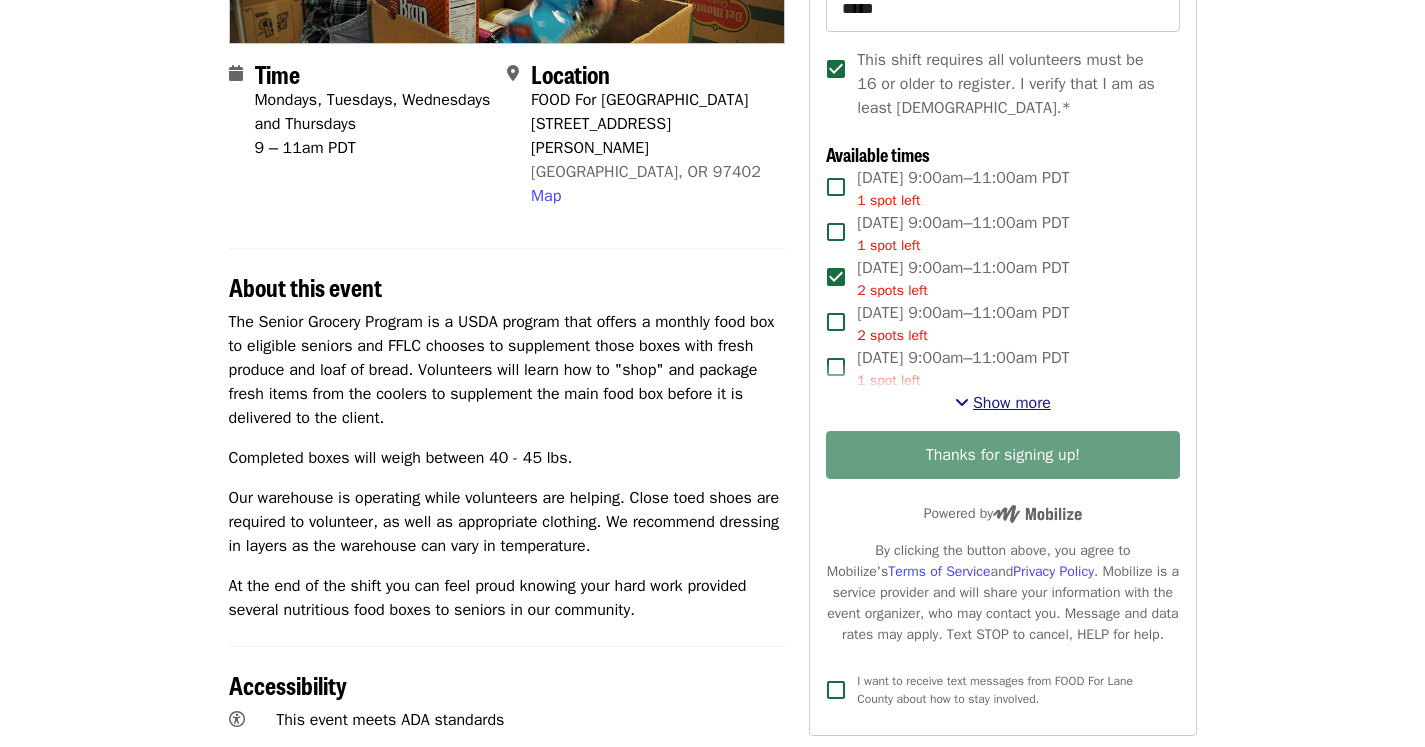 click on "Show more" at bounding box center (1012, 403) 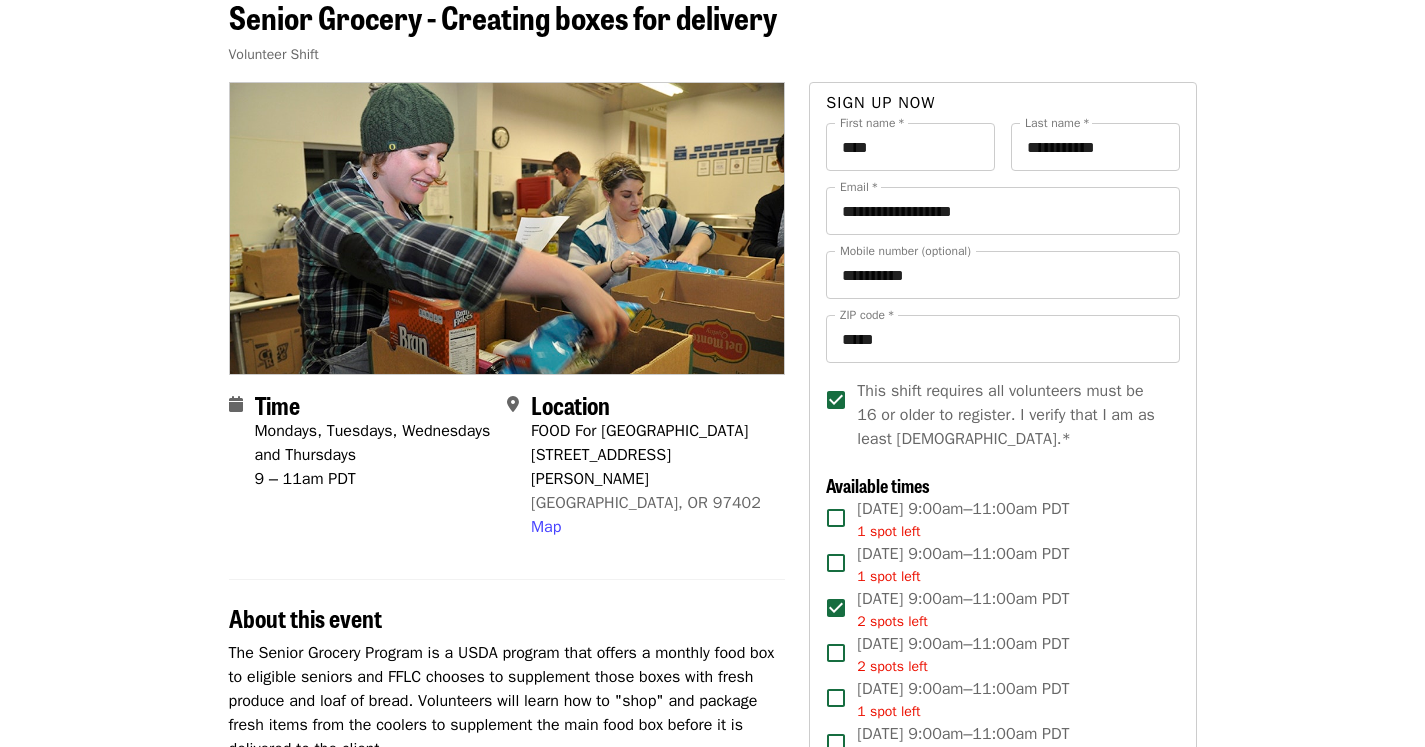 scroll, scrollTop: 105, scrollLeft: 0, axis: vertical 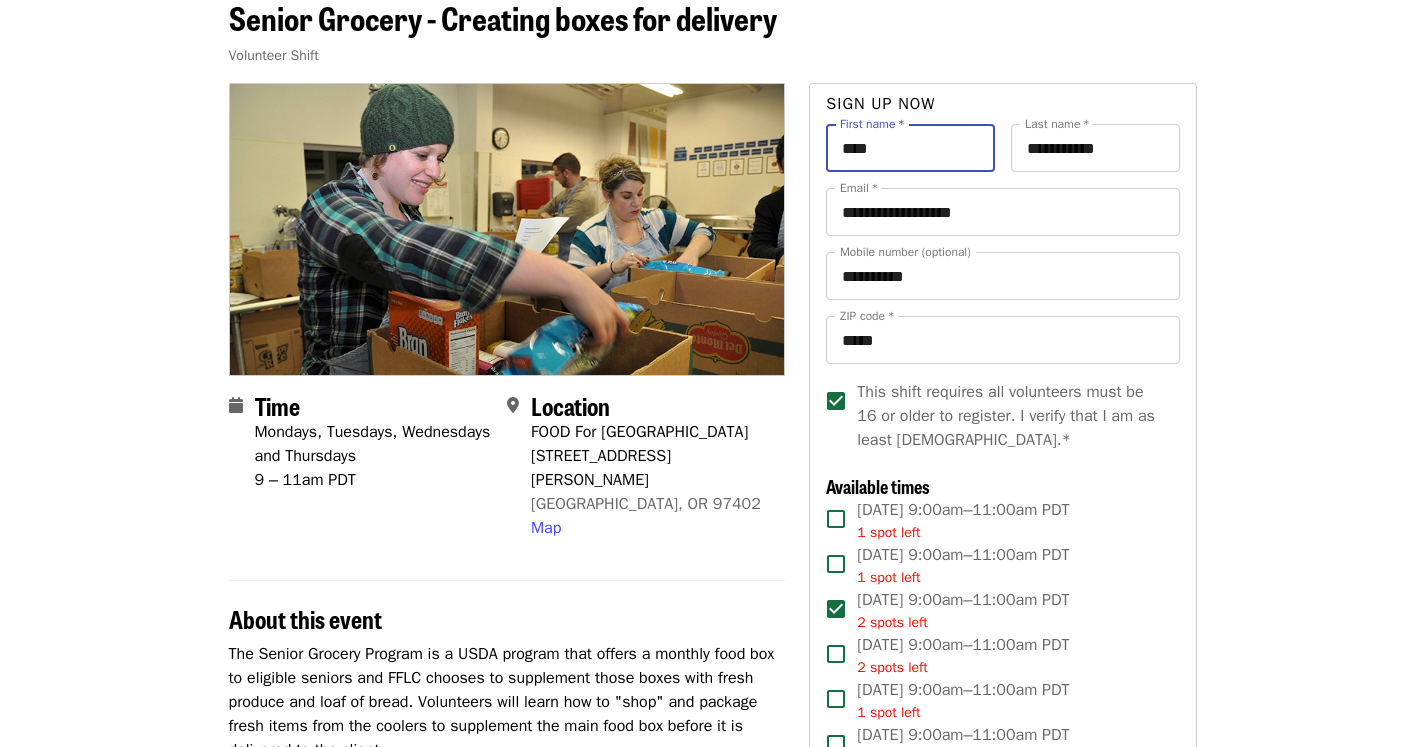 click on "****" at bounding box center [910, 148] 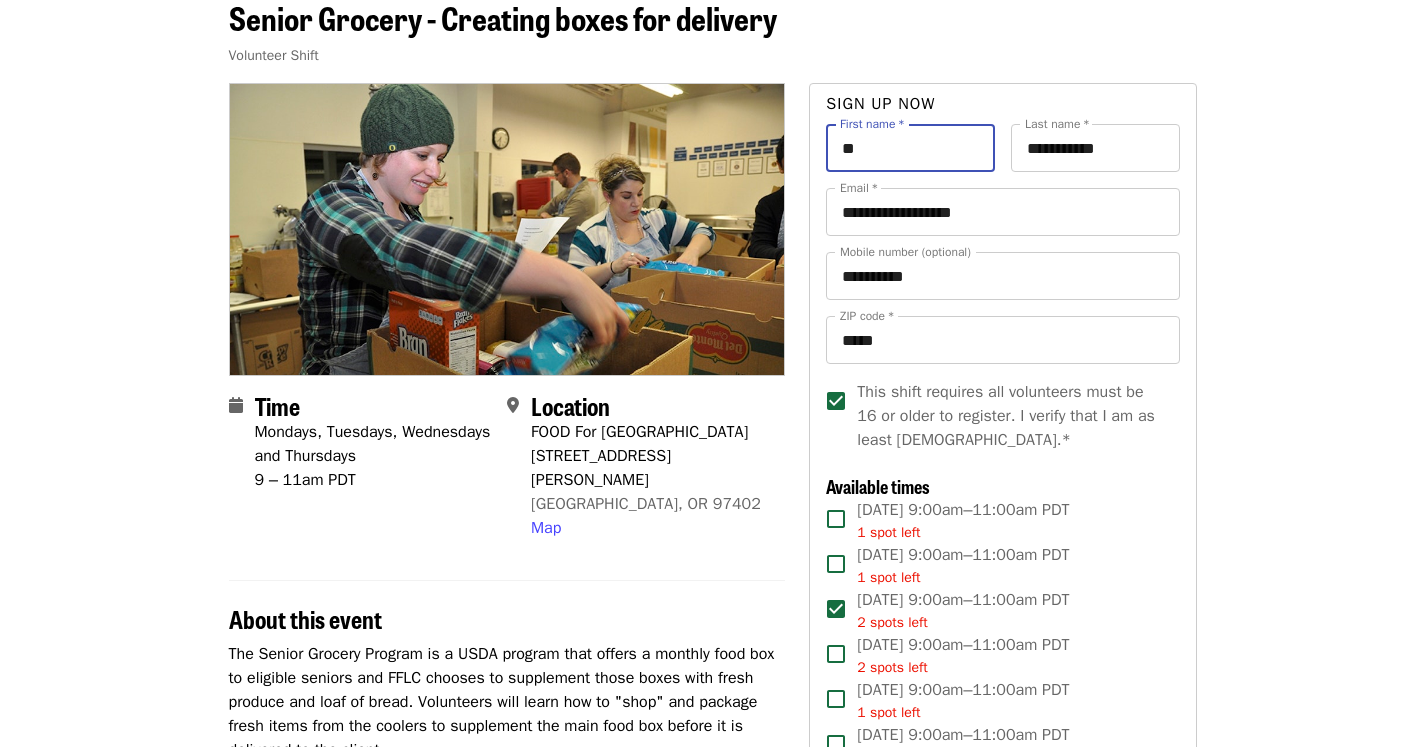 type on "*" 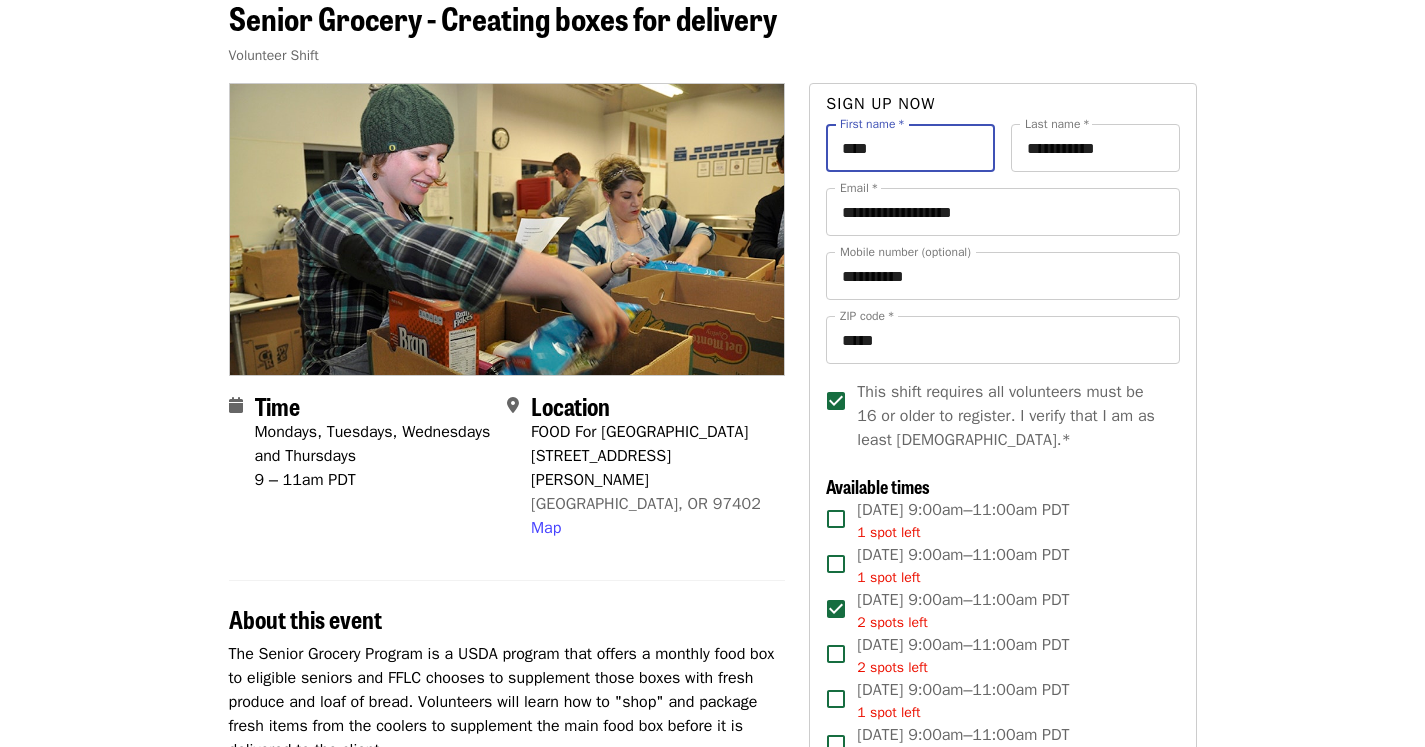 type on "****" 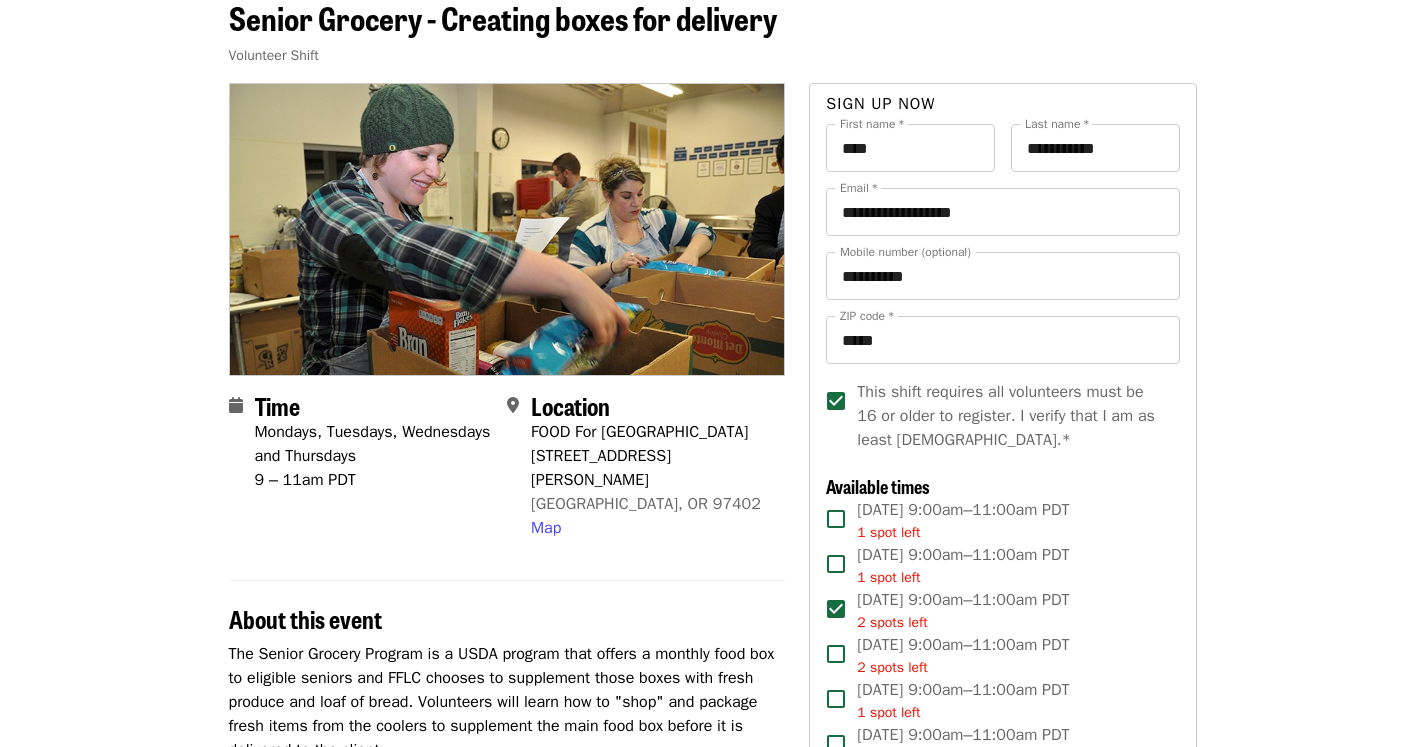 click on "Time Mondays, Tuesdays, Wednesdays and Thursdays 9 – 11am PDT Location FOOD For [GEOGRAPHIC_DATA] [STREET_ADDRESS][PERSON_NAME] Map About this event The Senior Grocery Program is a USDA program that offers a monthly food box to eligible seniors and FFLC chooses to supplement those boxes with fresh produce and loaf of bread.  Volunteers will learn how to "shop" and package fresh items from the coolers to supplement the main food box before it is delivered to the client.
Completed boxes will weigh between 40 - 45 lbs.
Our warehouse is operating while volunteers are helping. Close toed shoes are required to volunteer, as well as appropriate clothing. We recommend dressing in layers as the warehouse can vary in temperature.
At the end of the shift you can feel proud knowing your hard work provided several nutritious food boxes to seniors in our community. Accessibility This event meets ADA standards Tags Food Packing ,  Warehouse Map Keyboard shortcuts Map Data Map data ©2025 Google 1 km  Terms   * *" at bounding box center (713, 889) 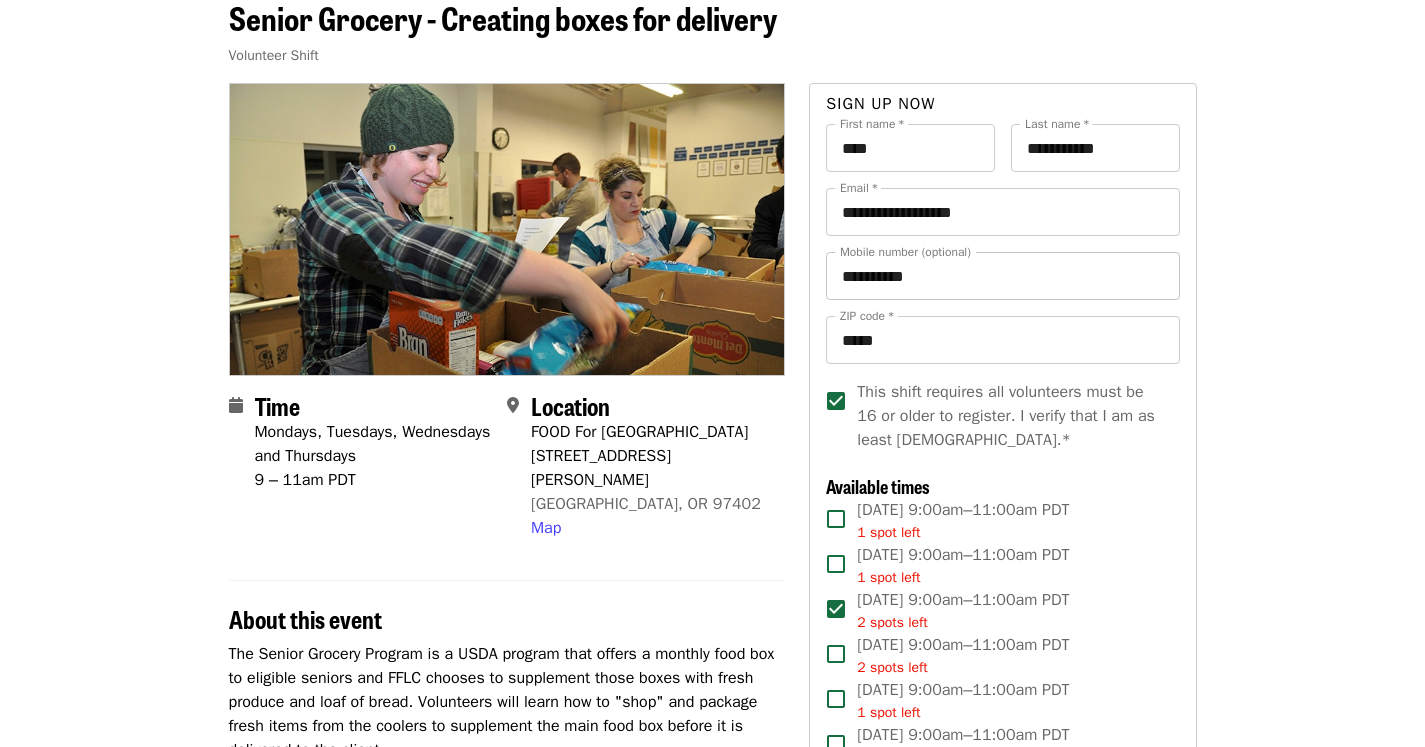 click on "**********" at bounding box center [1002, 276] 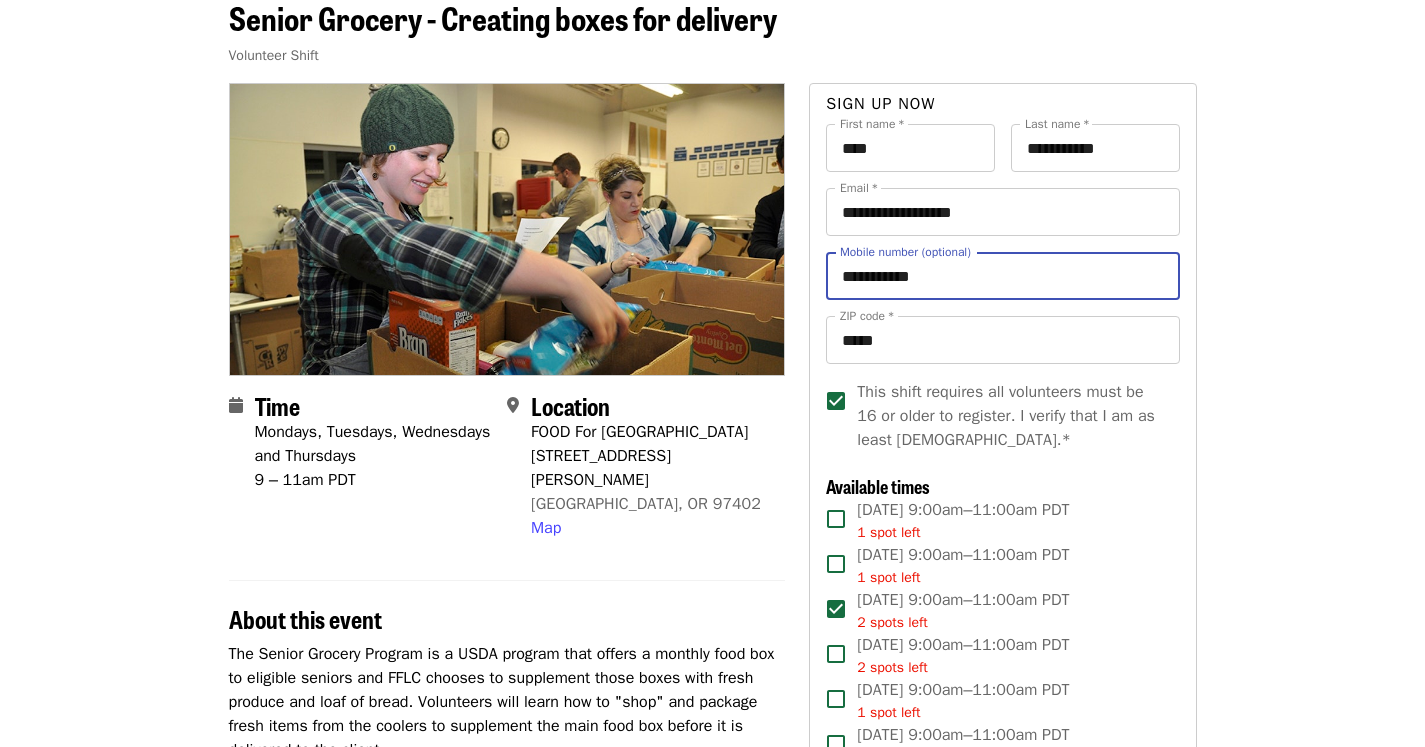 click on "**********" at bounding box center (1002, 276) 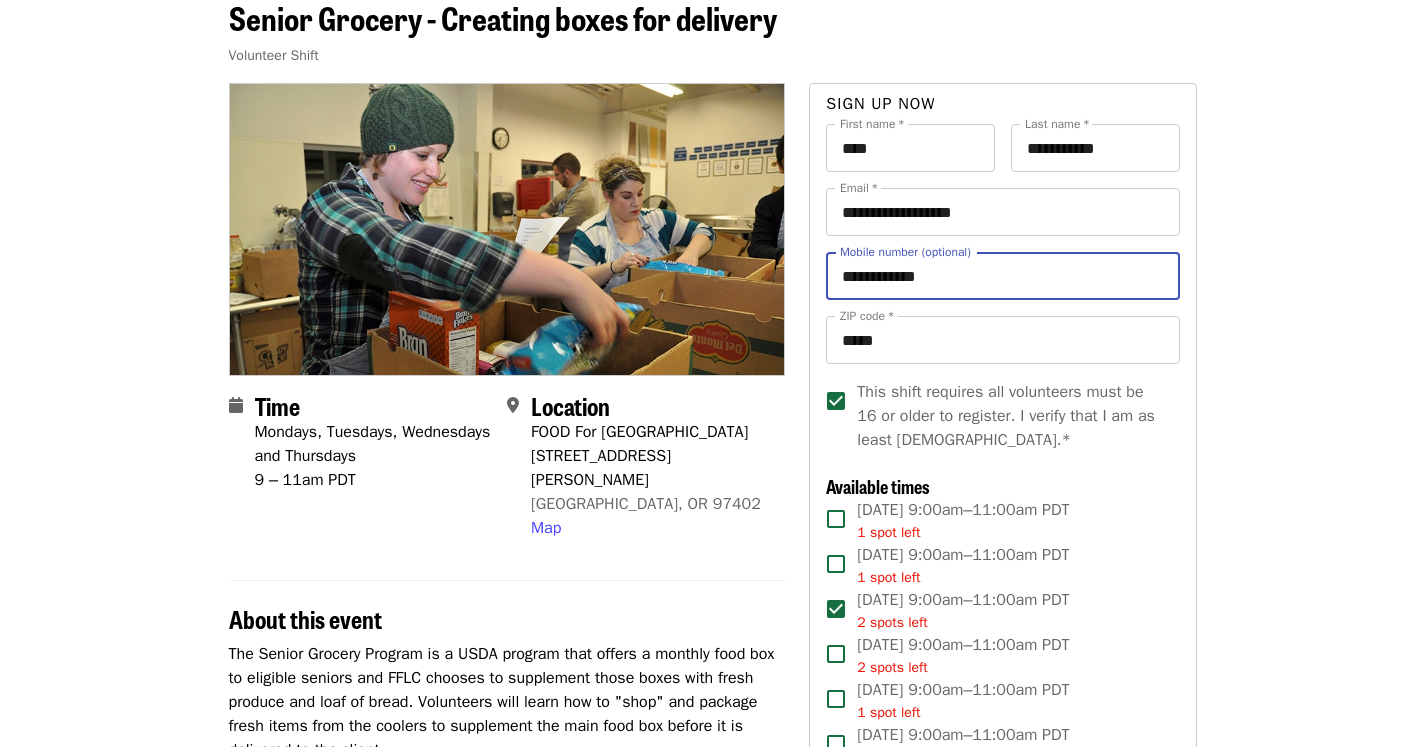 click on "**********" at bounding box center [1002, 276] 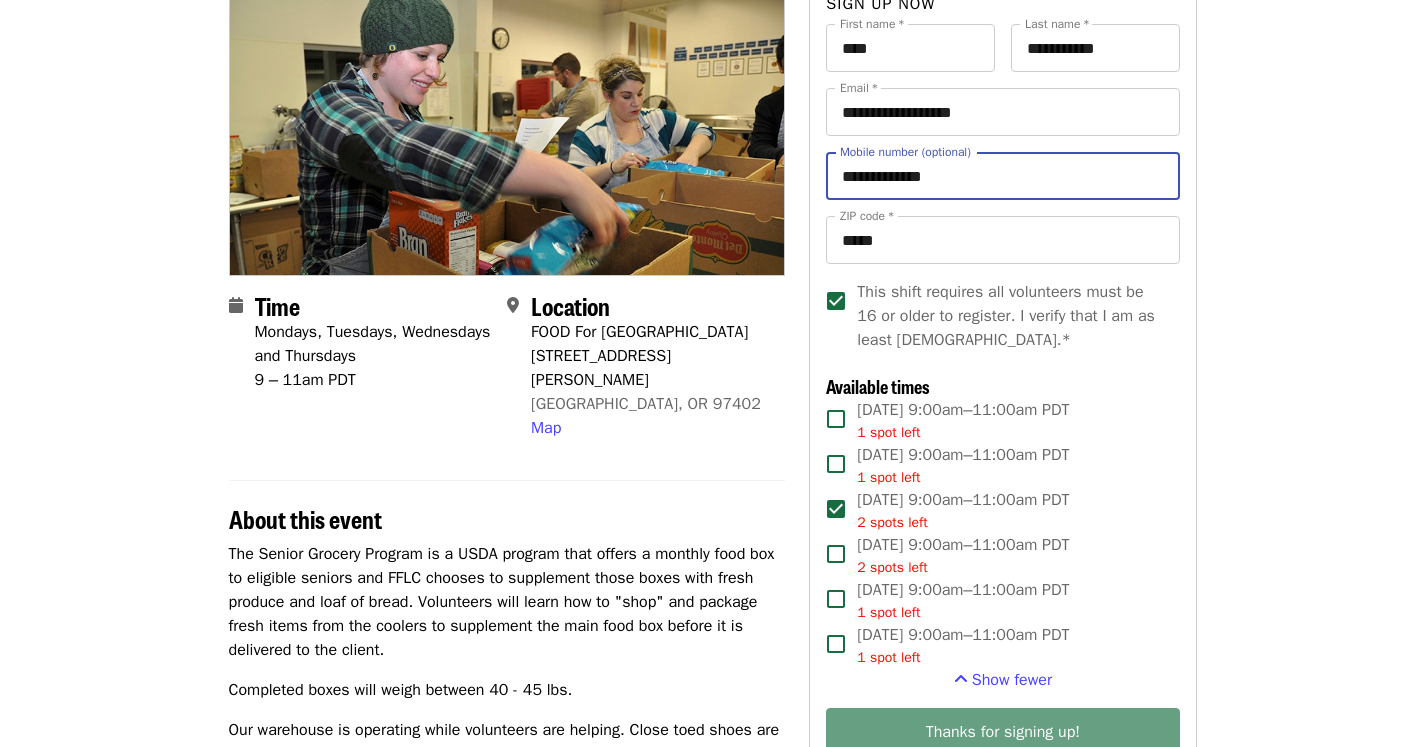 scroll, scrollTop: 208, scrollLeft: 0, axis: vertical 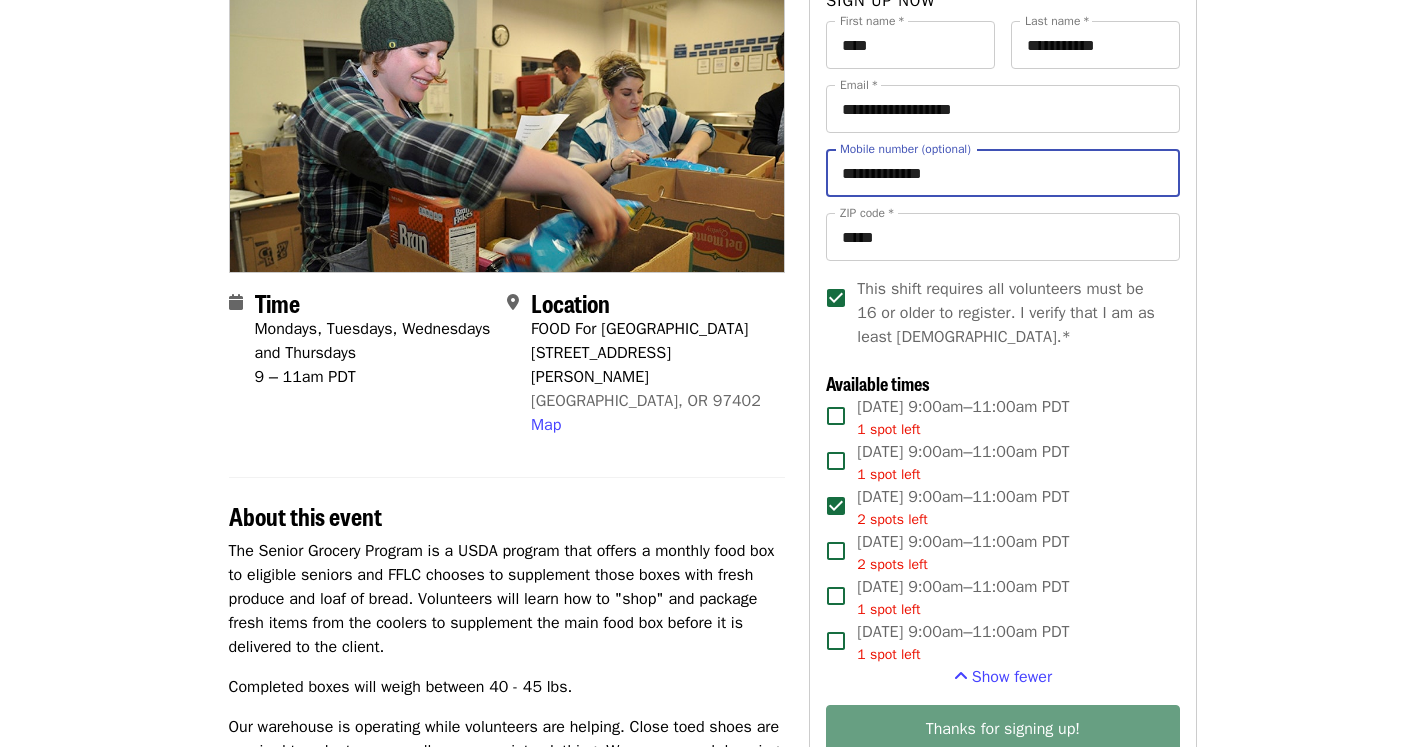 type on "**********" 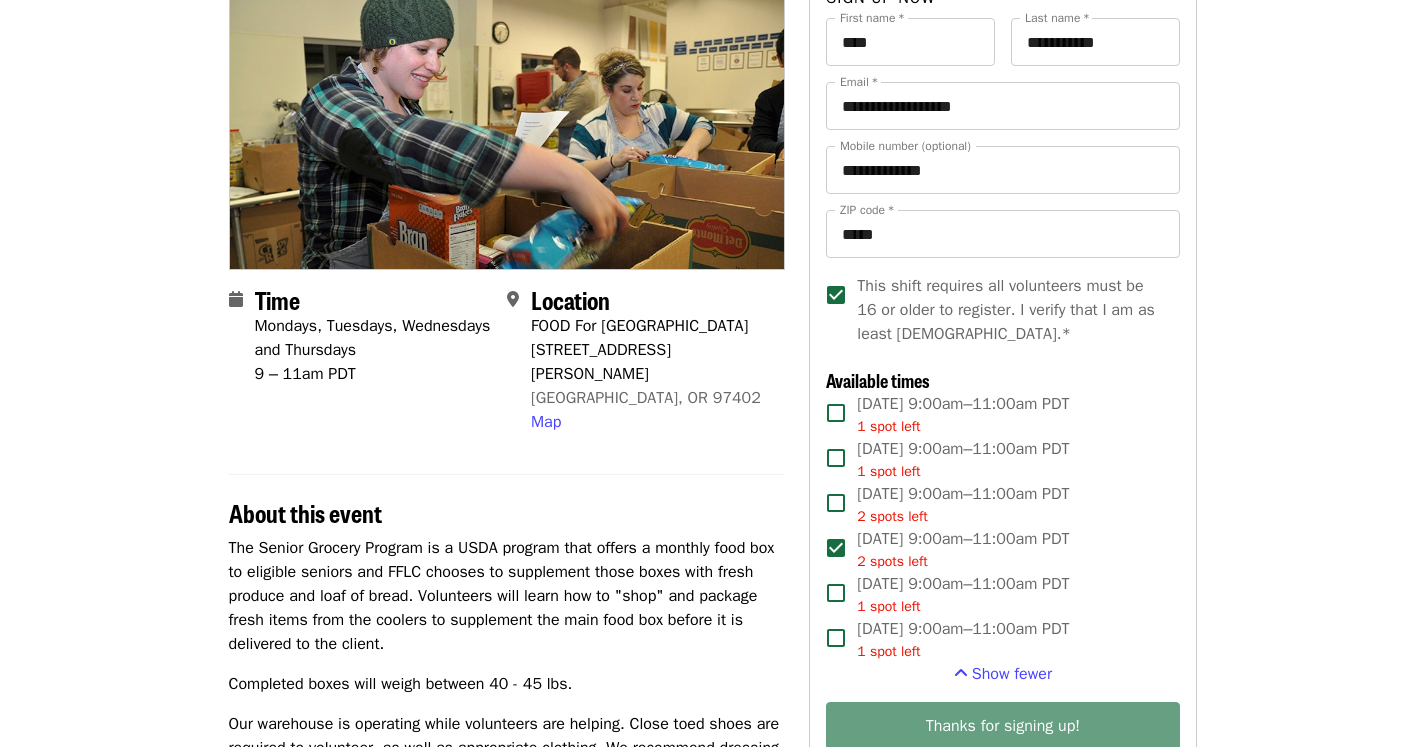 scroll, scrollTop: 216, scrollLeft: 0, axis: vertical 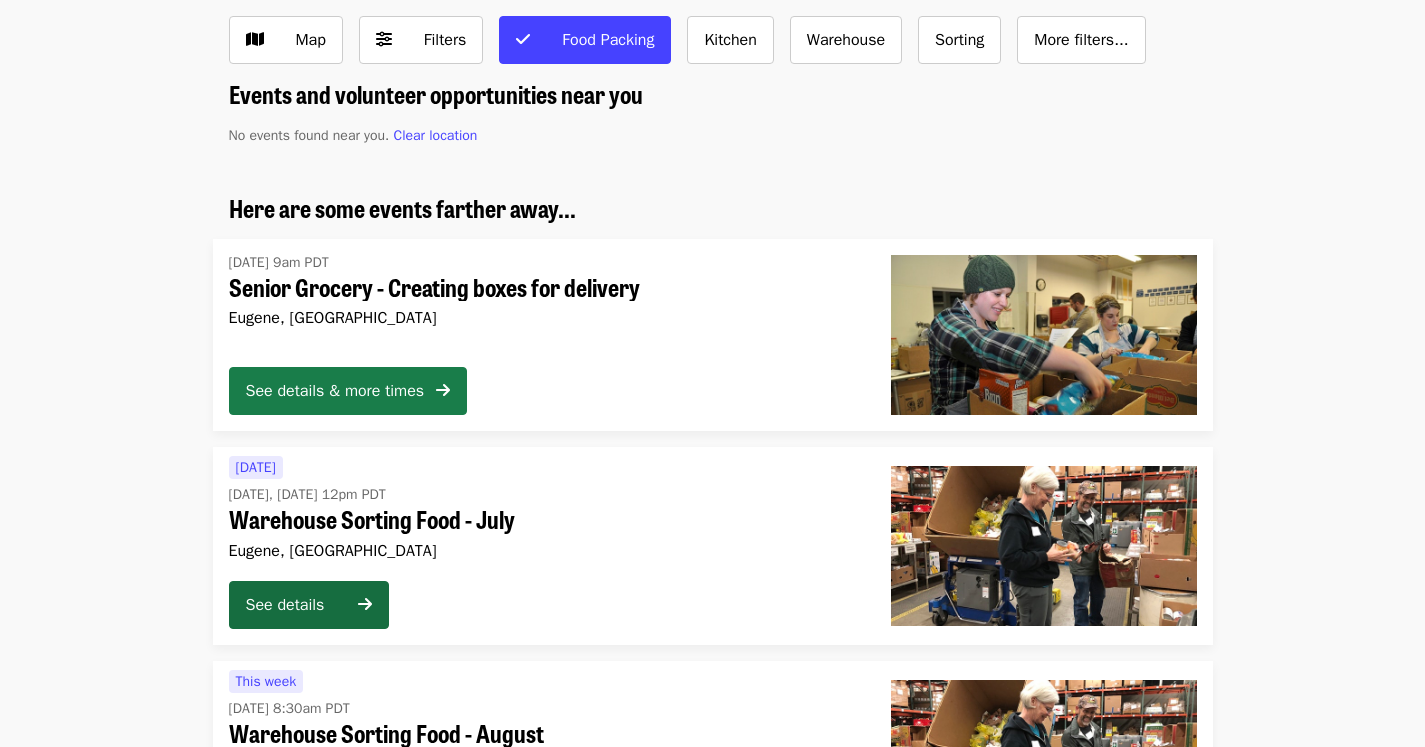 click on "See details & more times" at bounding box center [335, 391] 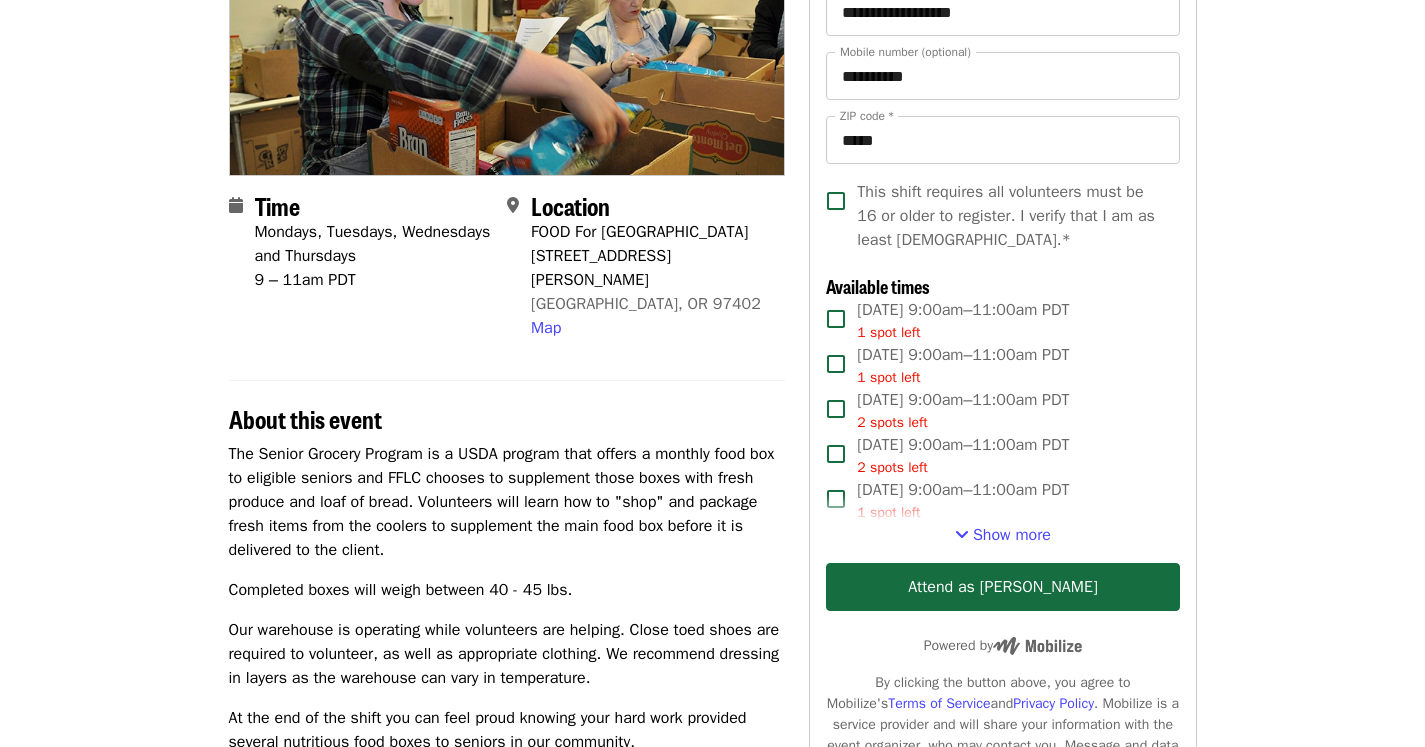 scroll, scrollTop: 323, scrollLeft: 0, axis: vertical 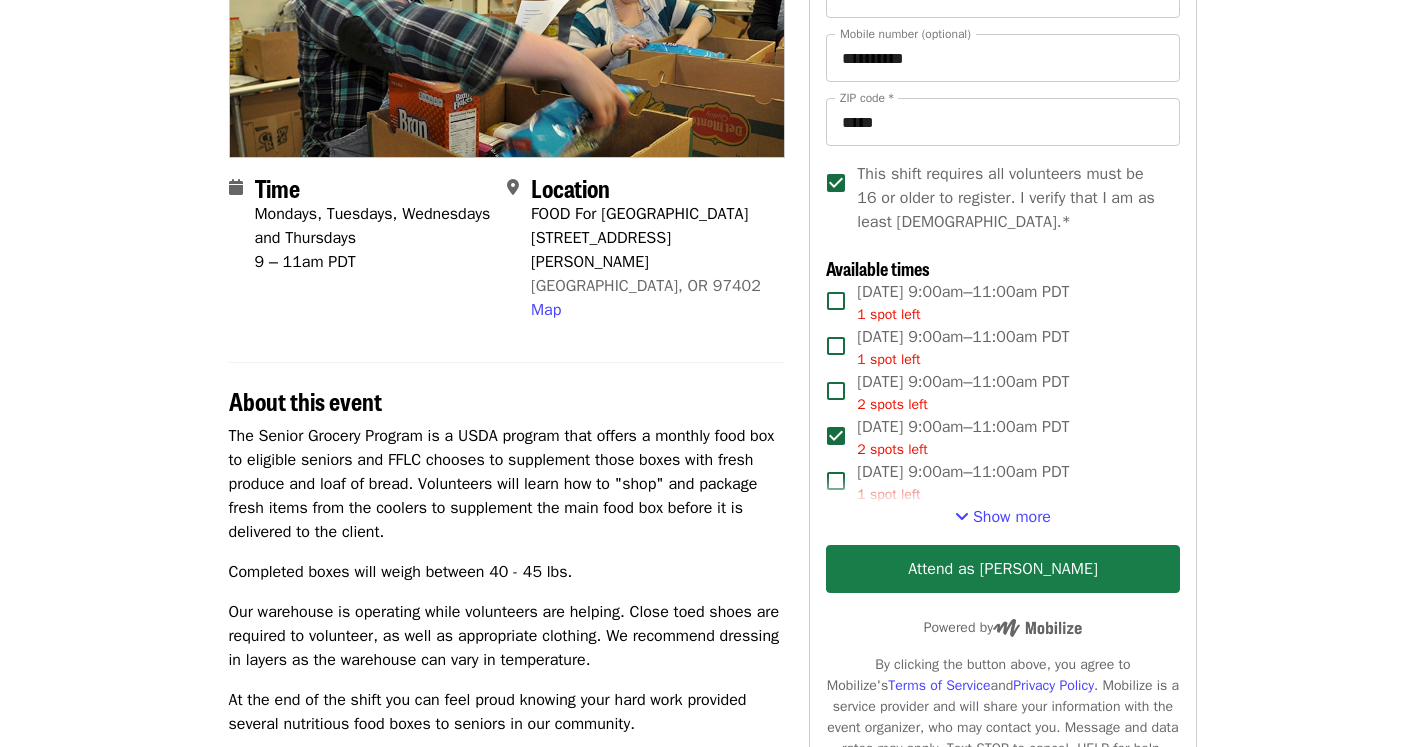 click on "Attend as [PERSON_NAME]" at bounding box center [1002, 569] 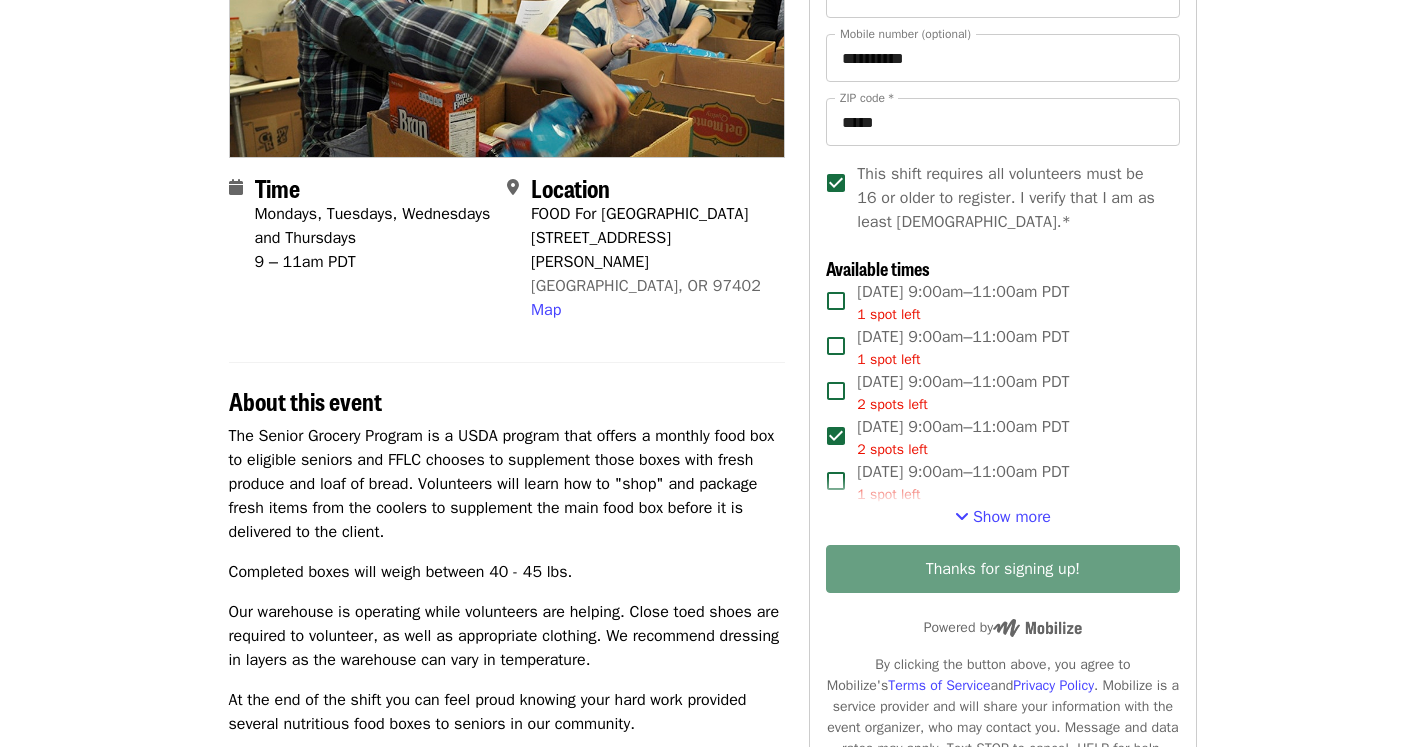 click on "Senior Grocery - Creating boxes for delivery Volunteer Shift Time Mondays, Tuesdays, Wednesdays and Thursdays 9 – 11am PDT Location FOOD For [GEOGRAPHIC_DATA] [STREET_ADDRESS][PERSON_NAME] Map About this event The Senior Grocery Program is a USDA program that offers a monthly food box to eligible seniors and FFLC chooses to supplement those boxes with fresh produce and loaf of bread.  Volunteers will learn how to "shop" and package fresh items from the coolers to supplement the main food box before it is delivered to the client.
Completed boxes will weigh between 40 - 45 lbs.
Our warehouse is operating while volunteers are helping. Close toed shoes are required to volunteer, as well as appropriate clothing. We recommend dressing in layers as the warehouse can vary in temperature.
At the end of the shift you can feel proud knowing your hard work provided several nutritious food boxes to seniors in our community. Accessibility This event meets ADA standards Tags Food Packing ,  Warehouse Map Map Data *" at bounding box center [712, 622] 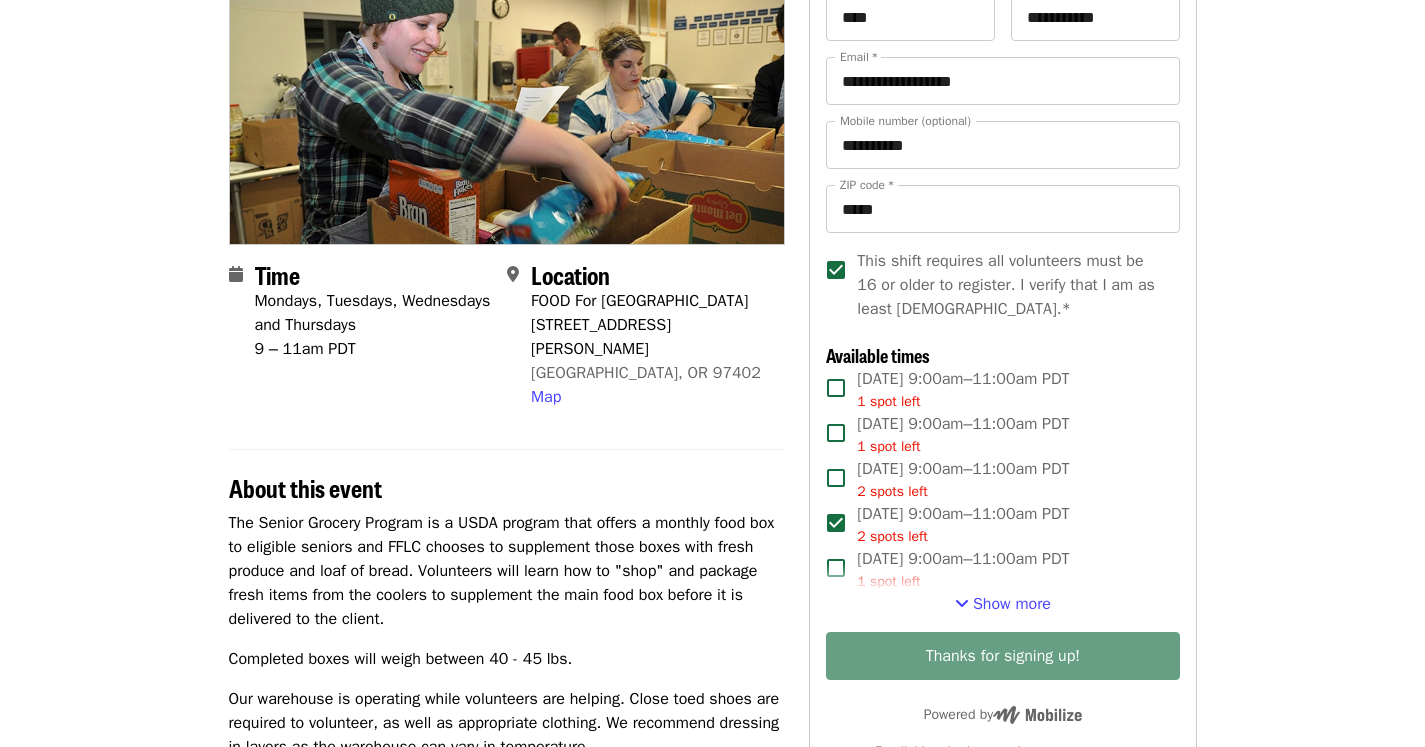 scroll, scrollTop: 241, scrollLeft: 0, axis: vertical 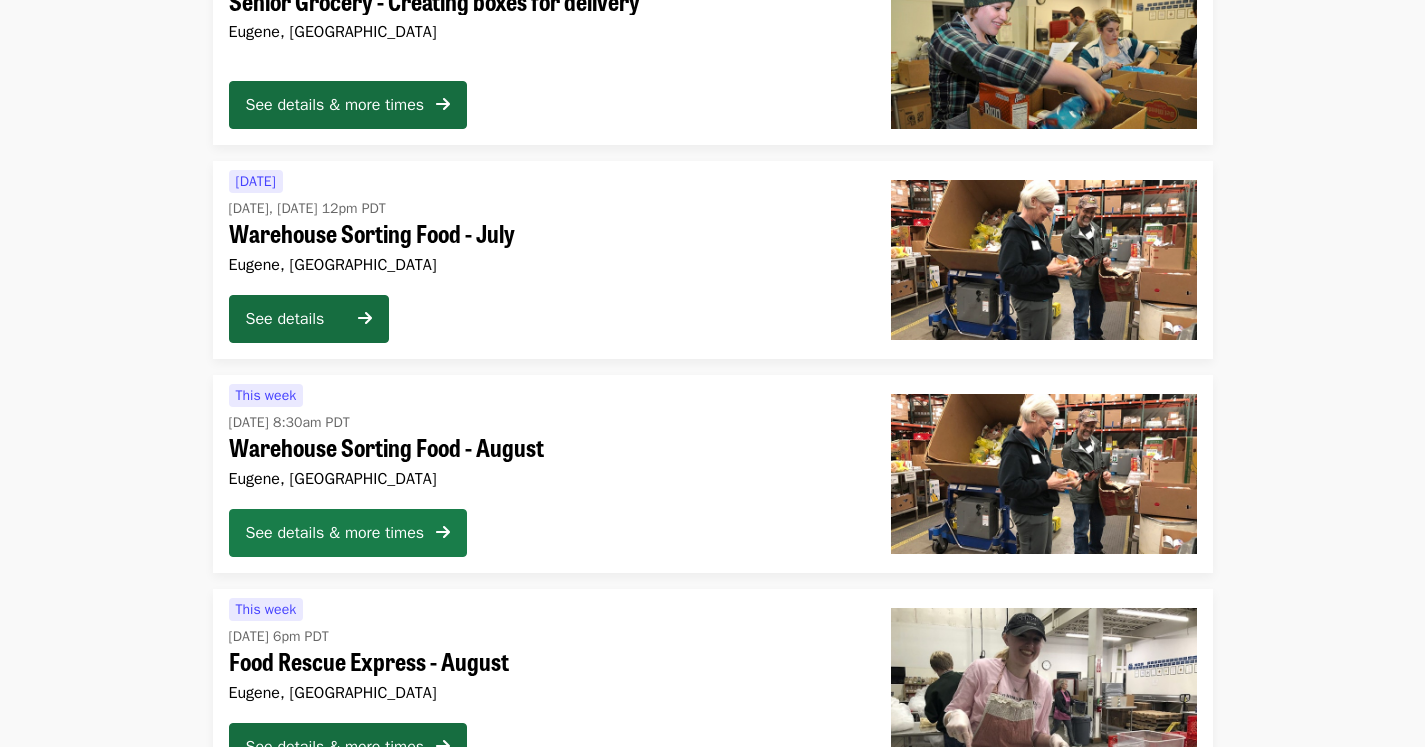 click on "See details & more times" at bounding box center [335, 533] 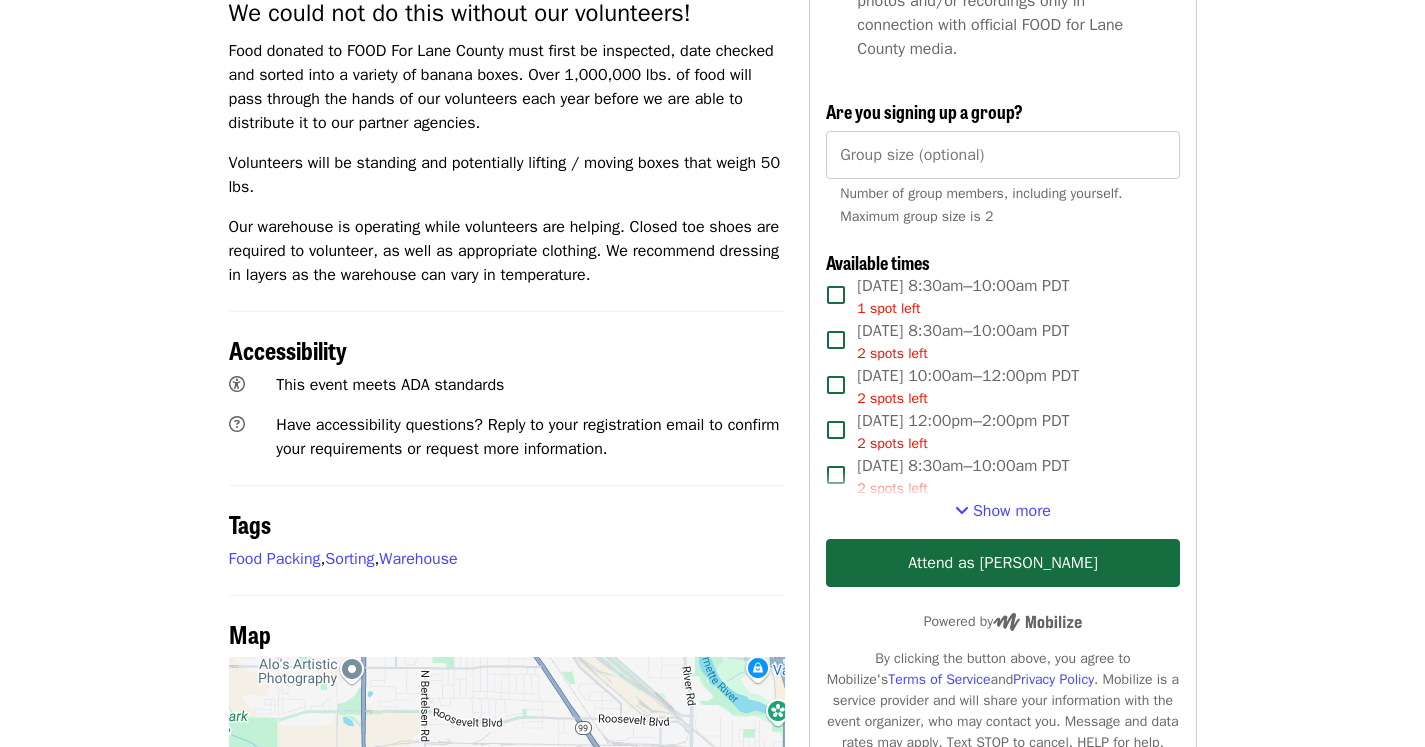 scroll, scrollTop: 753, scrollLeft: 0, axis: vertical 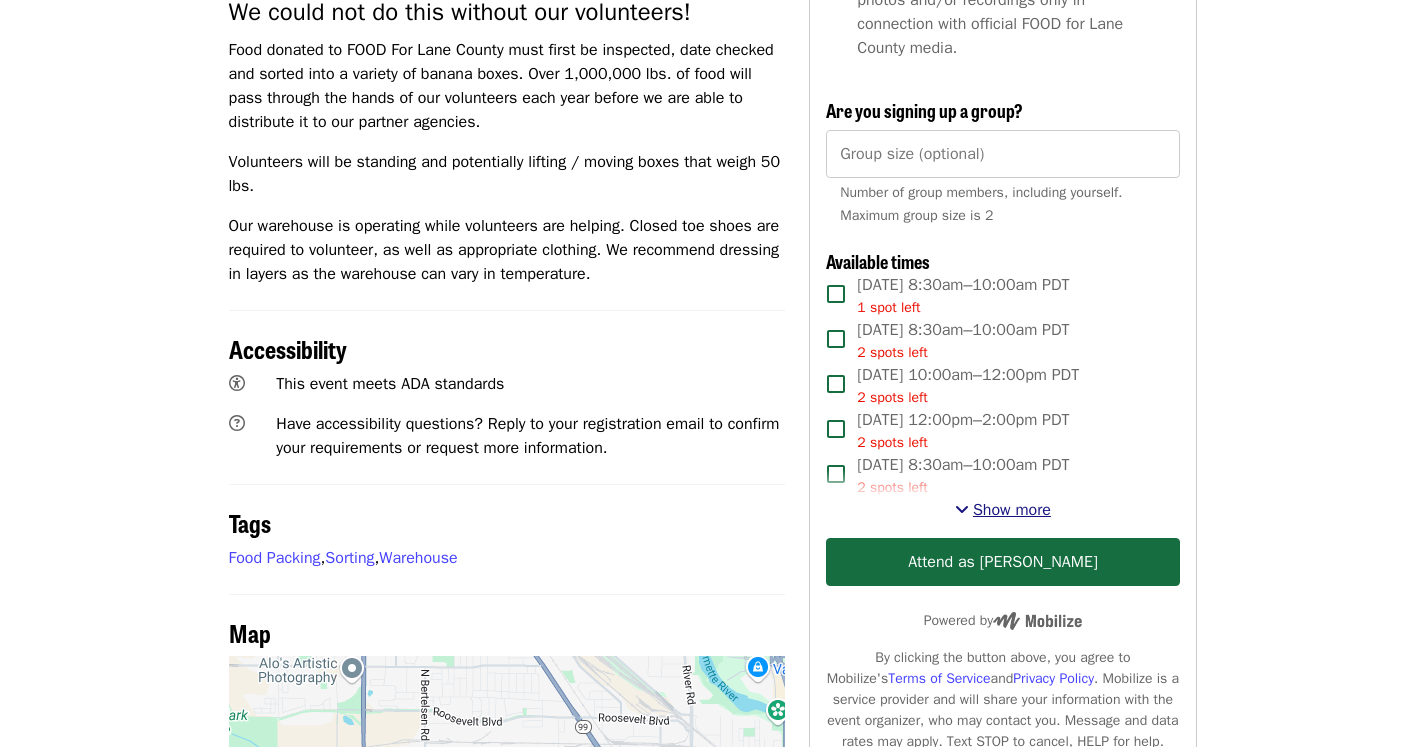 click on "Show more" at bounding box center [1012, 510] 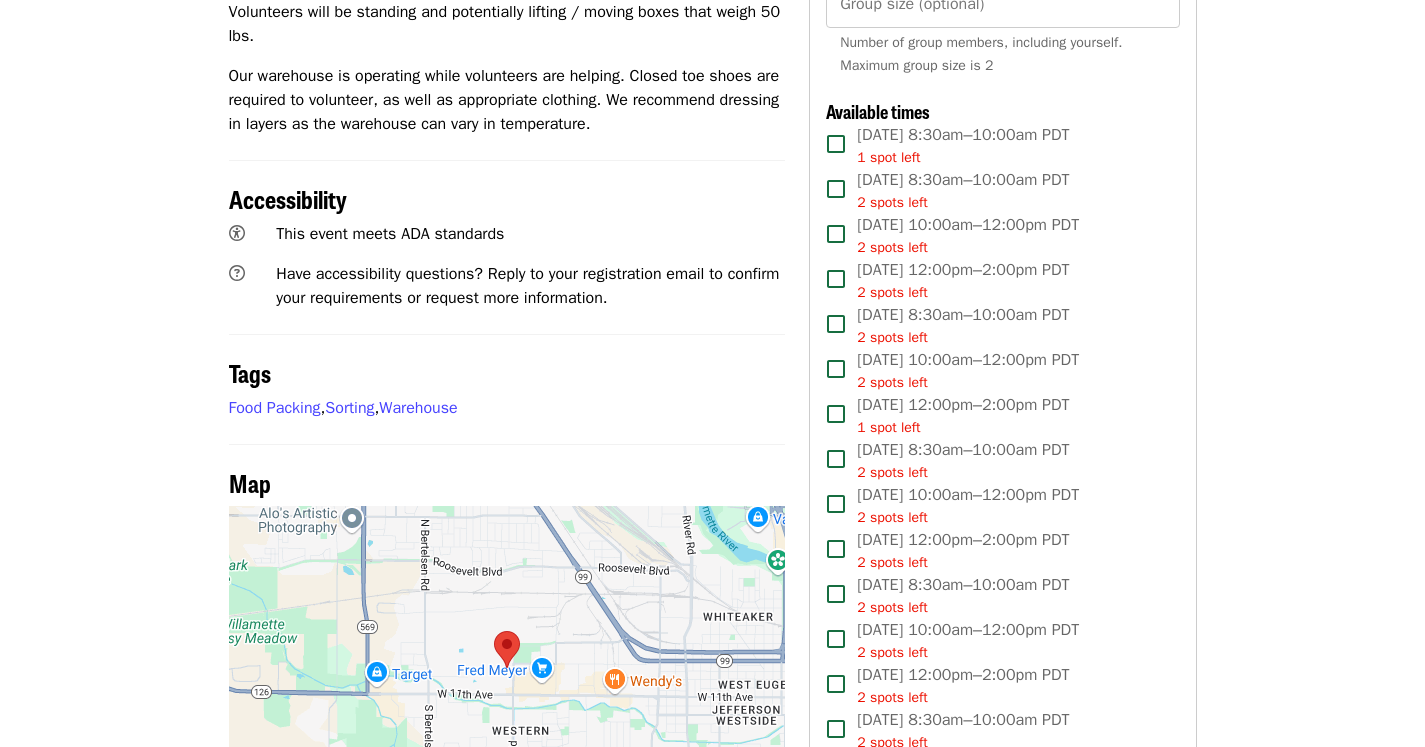 scroll, scrollTop: 904, scrollLeft: 0, axis: vertical 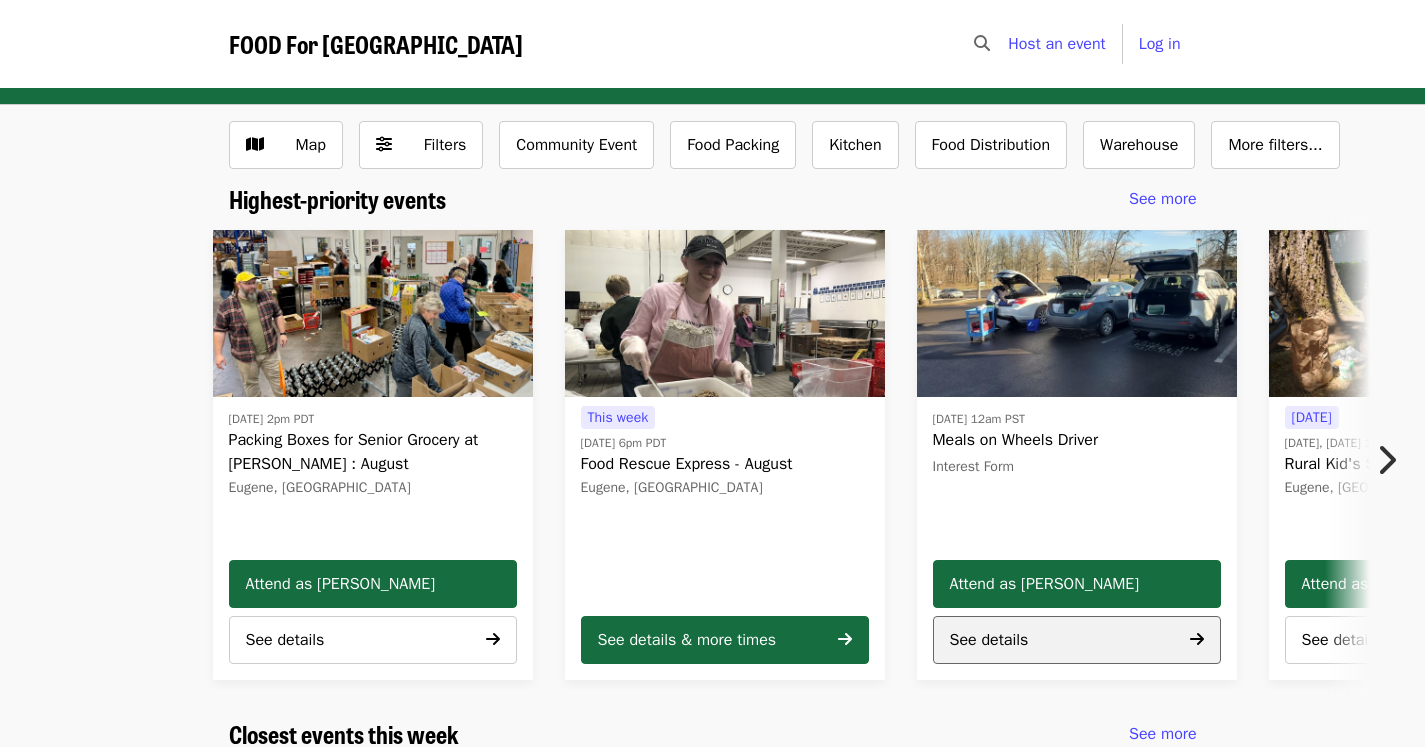 click on "See details" at bounding box center [989, 640] 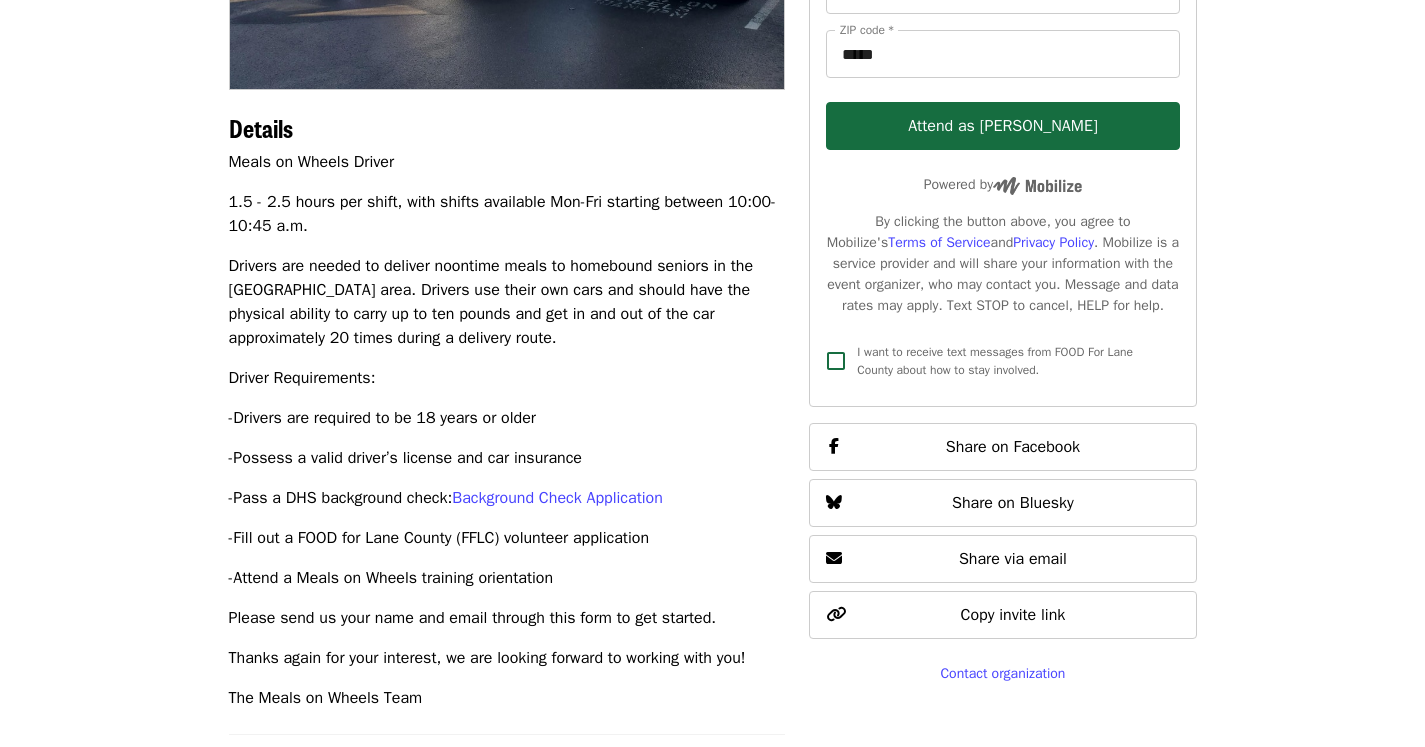 scroll, scrollTop: 393, scrollLeft: 0, axis: vertical 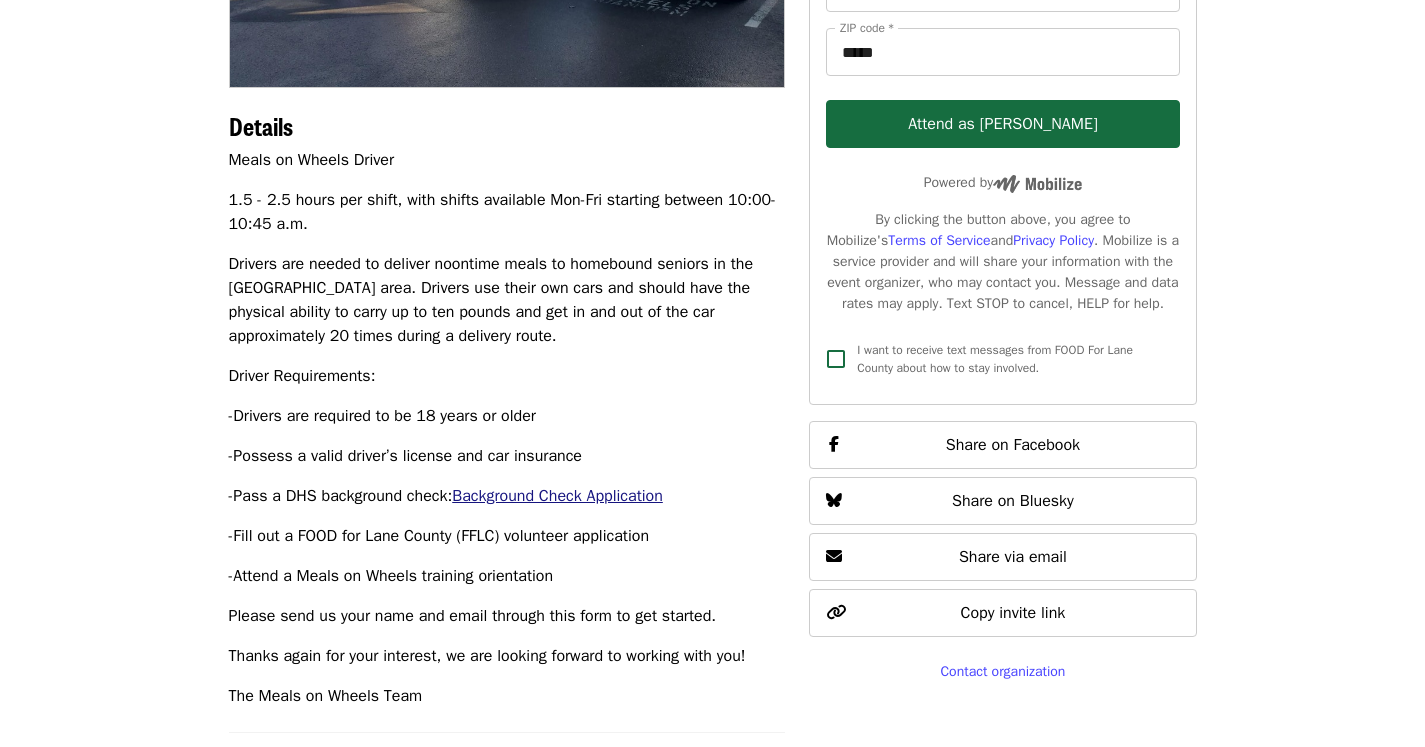 click on "Background Check Application" at bounding box center (557, 496) 